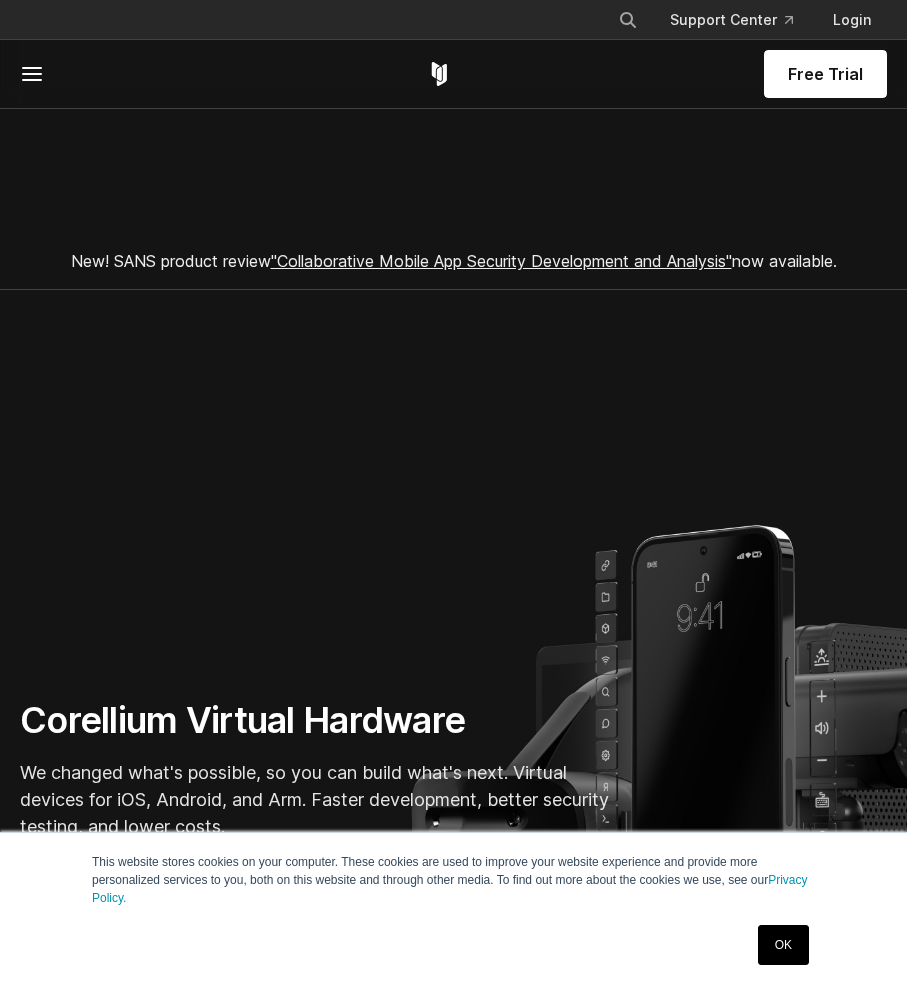 scroll, scrollTop: 510, scrollLeft: 0, axis: vertical 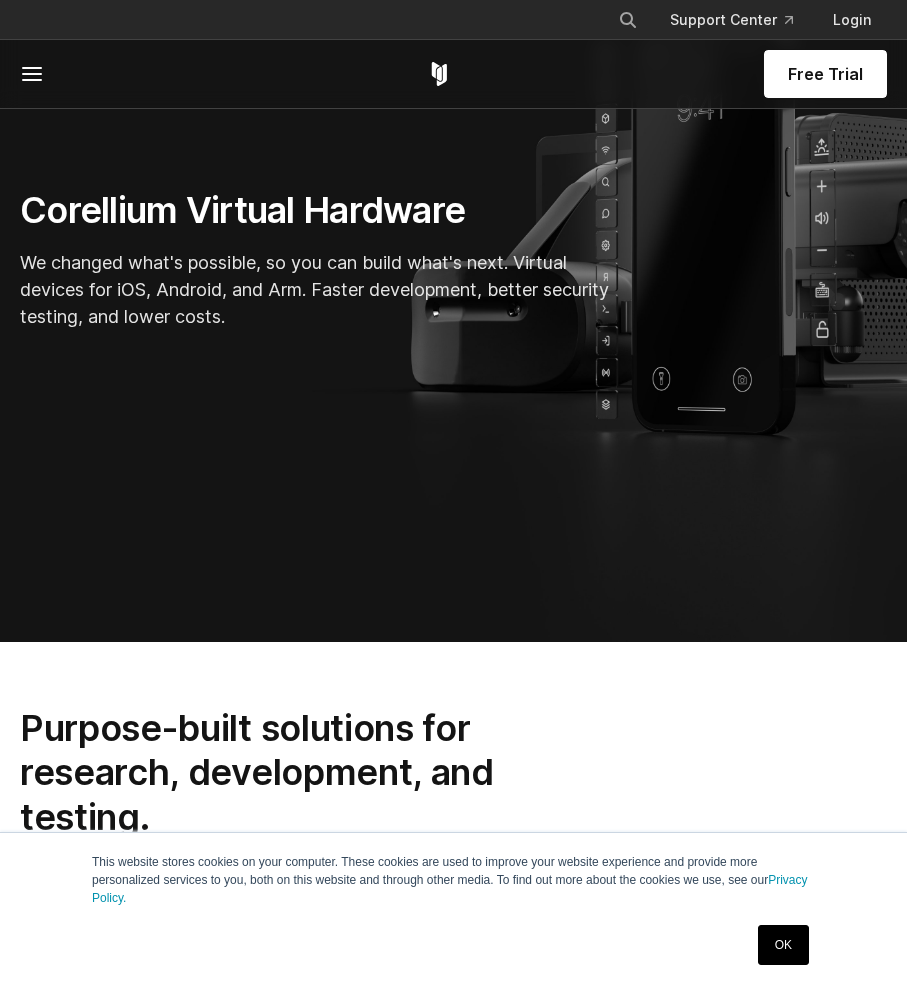 click on "OK" at bounding box center (783, 945) 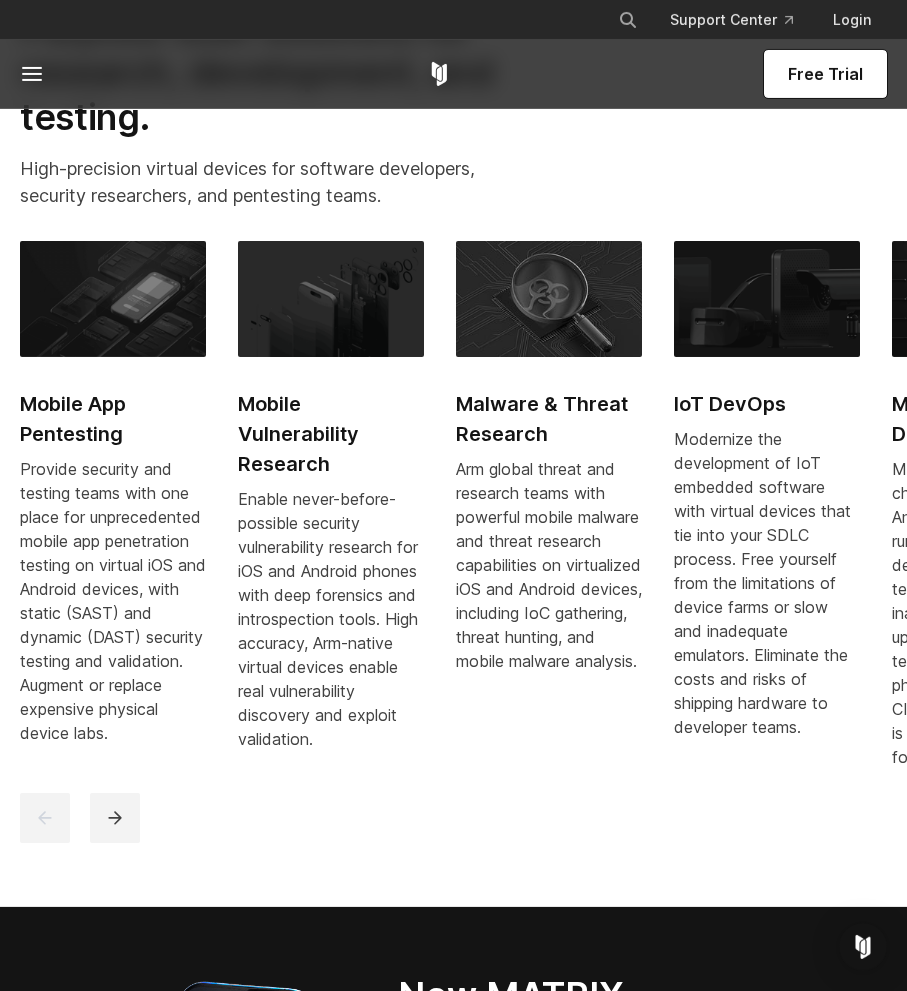 scroll, scrollTop: 1224, scrollLeft: 0, axis: vertical 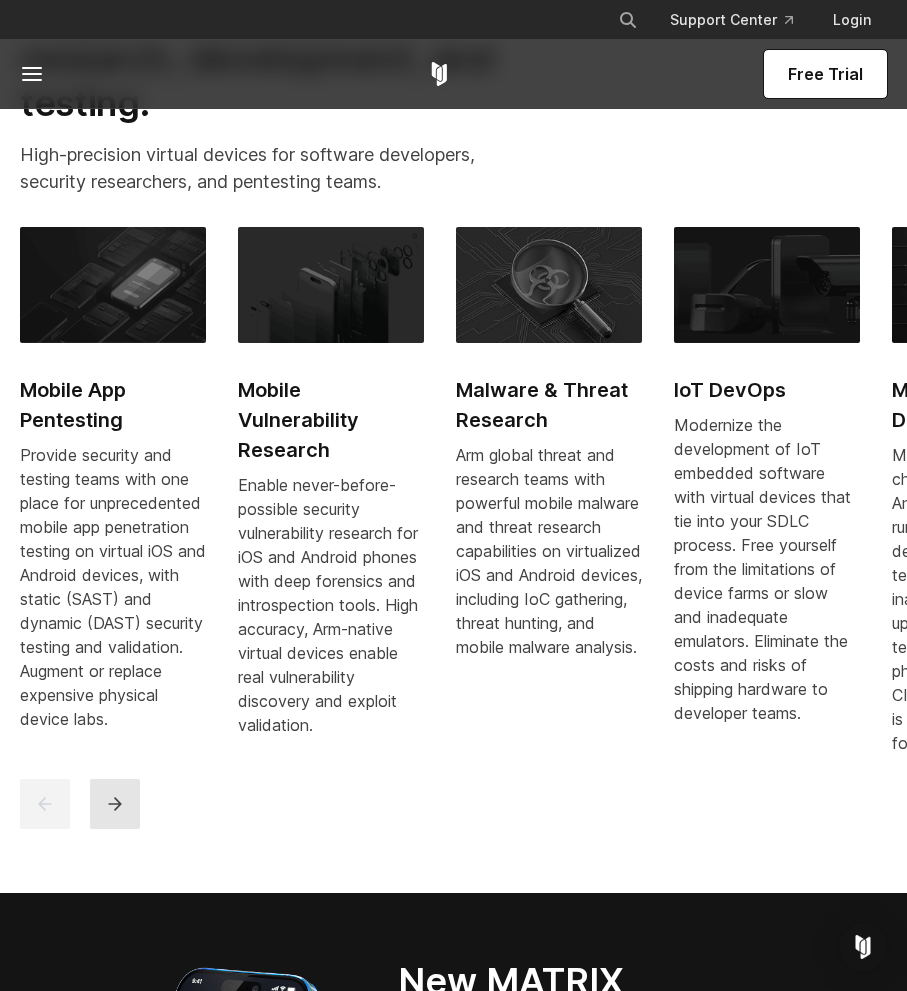 click at bounding box center (115, 804) 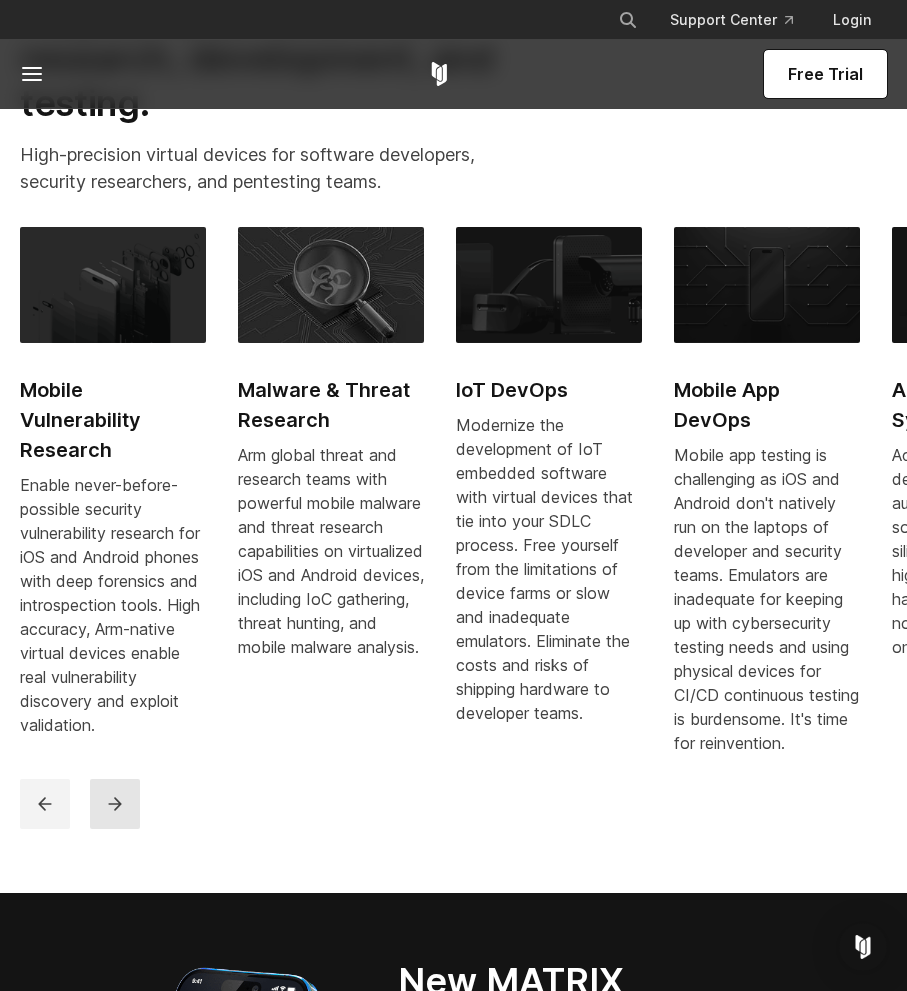 click 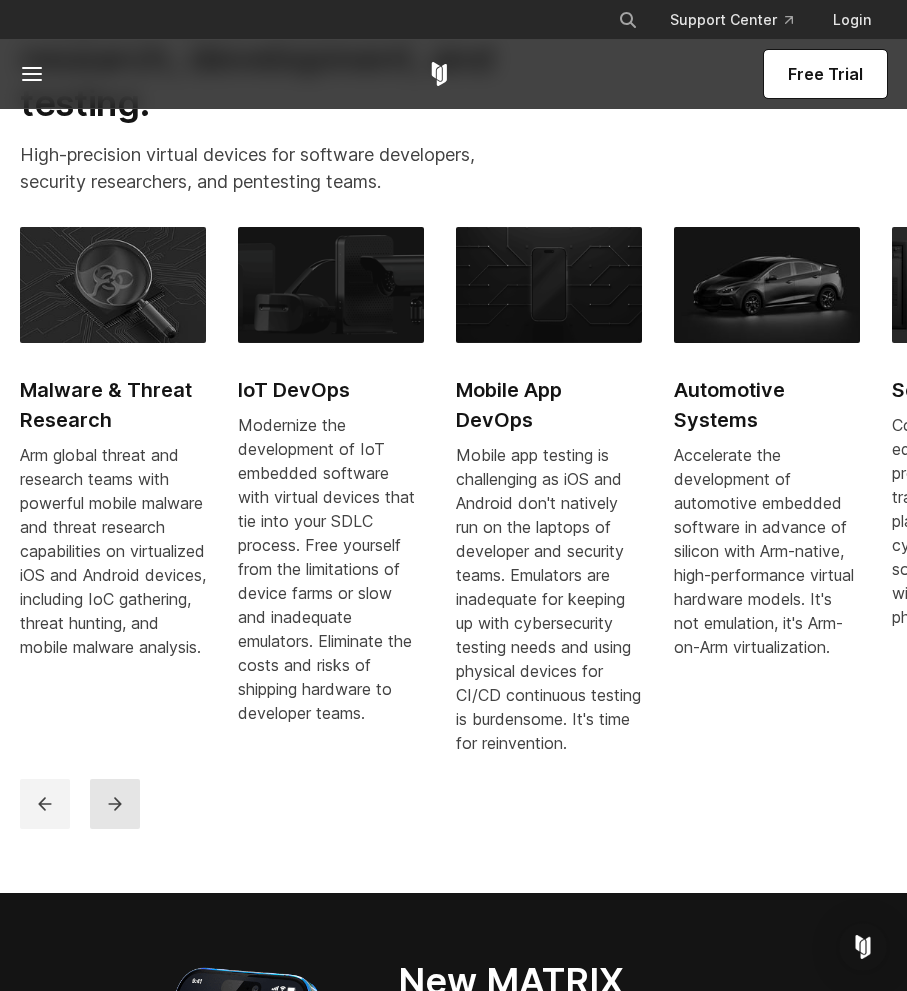 click 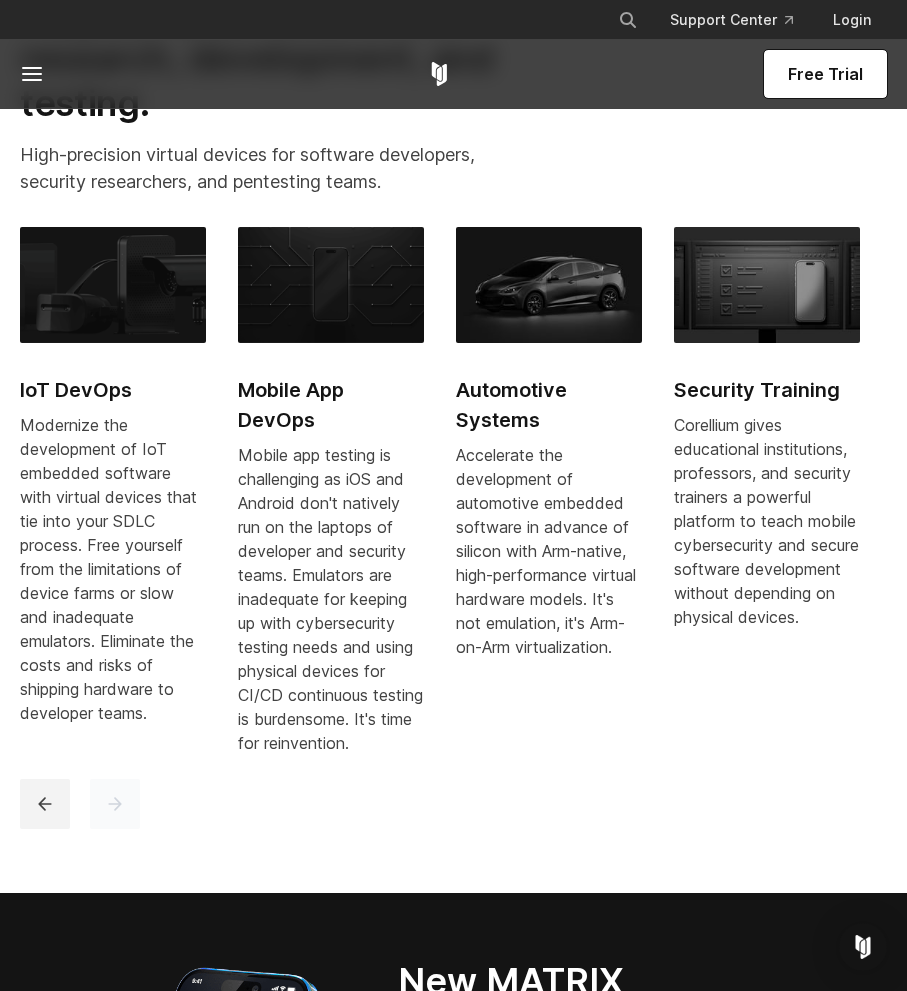 click 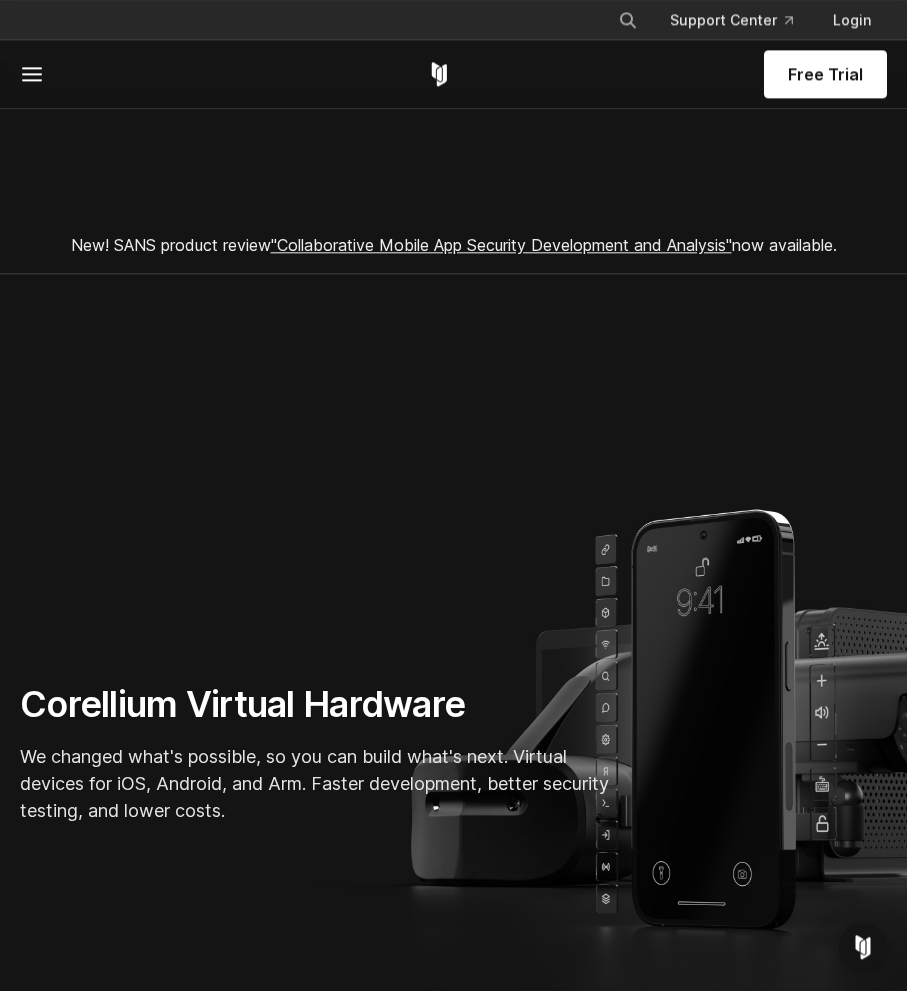 scroll, scrollTop: 0, scrollLeft: 0, axis: both 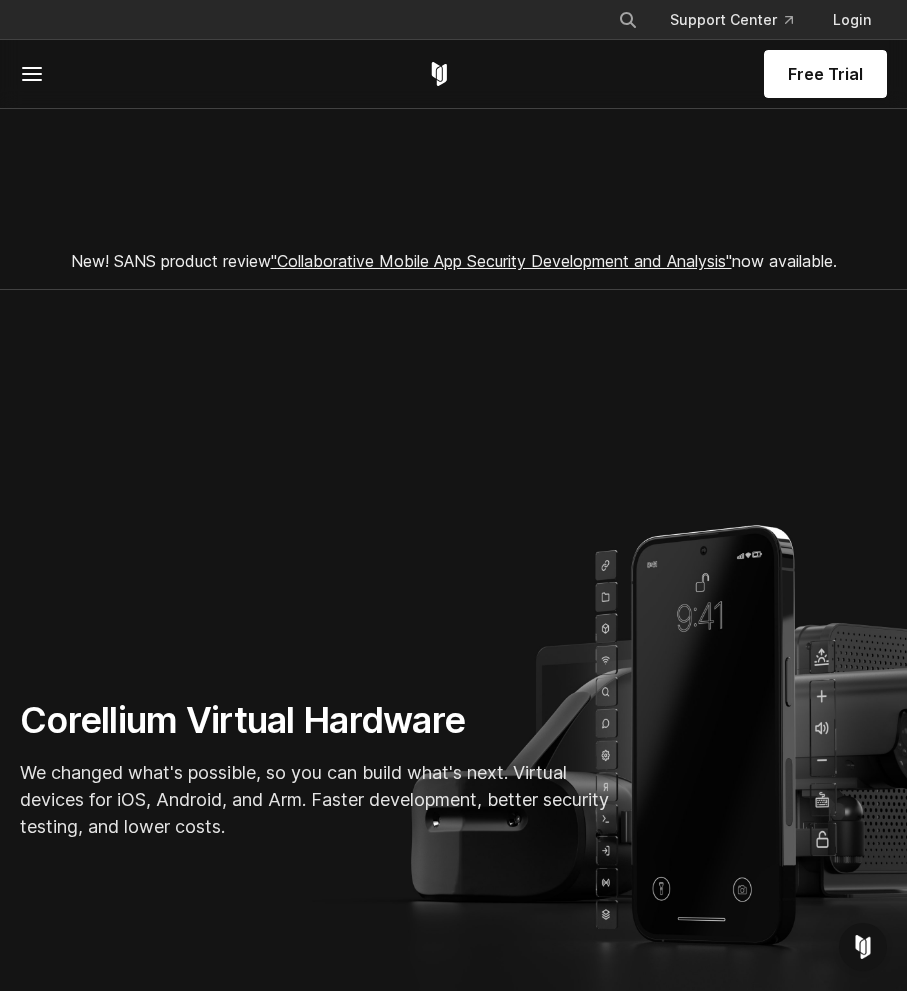 click 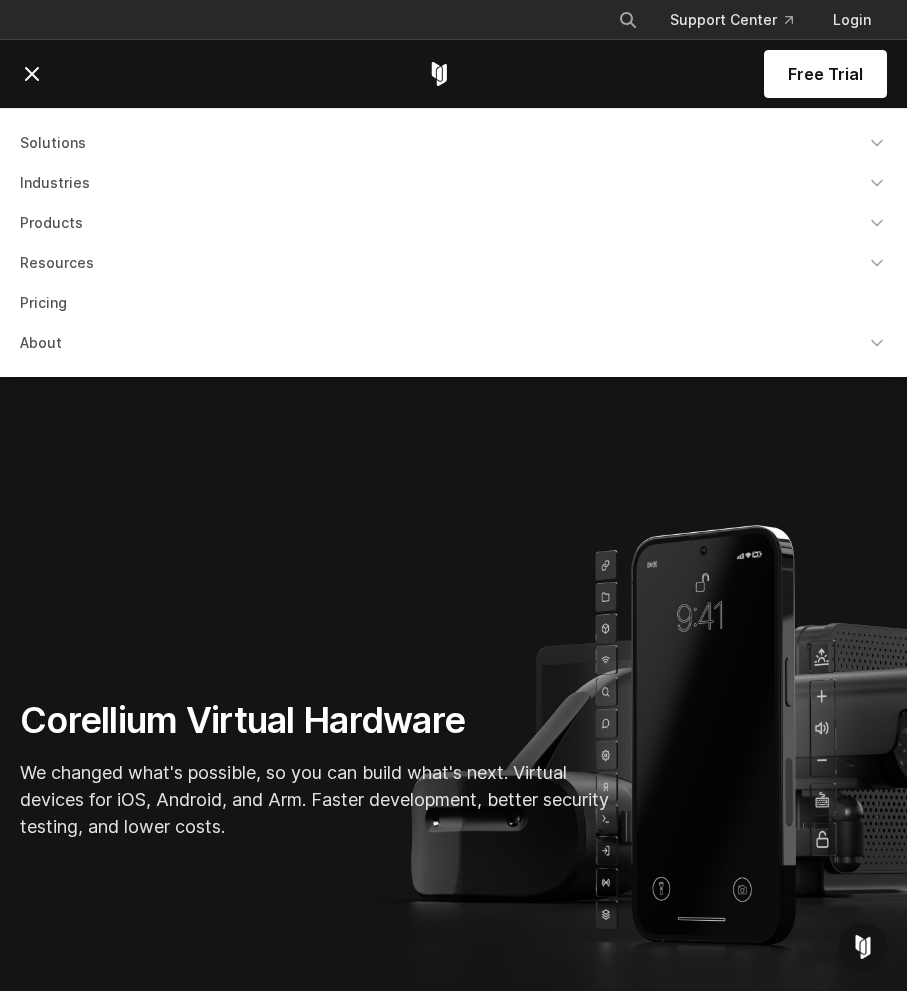 click on "Solutions" at bounding box center [453, 143] 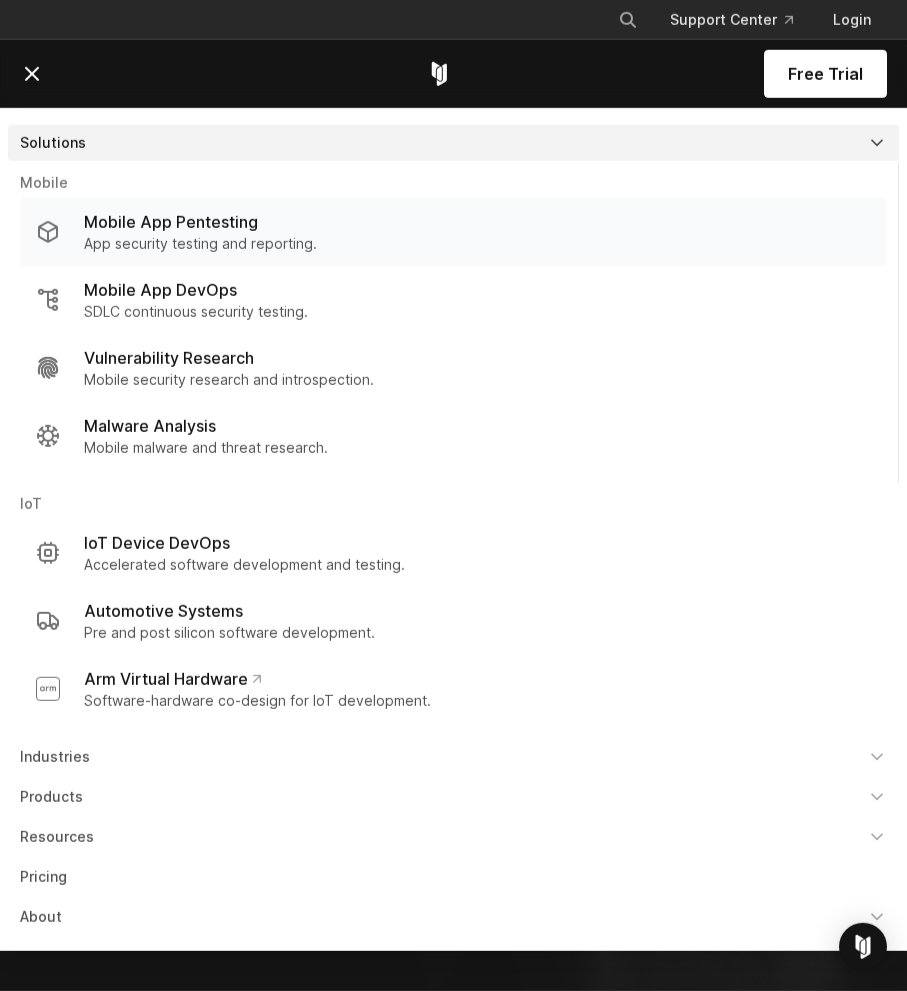 scroll, scrollTop: 0, scrollLeft: 0, axis: both 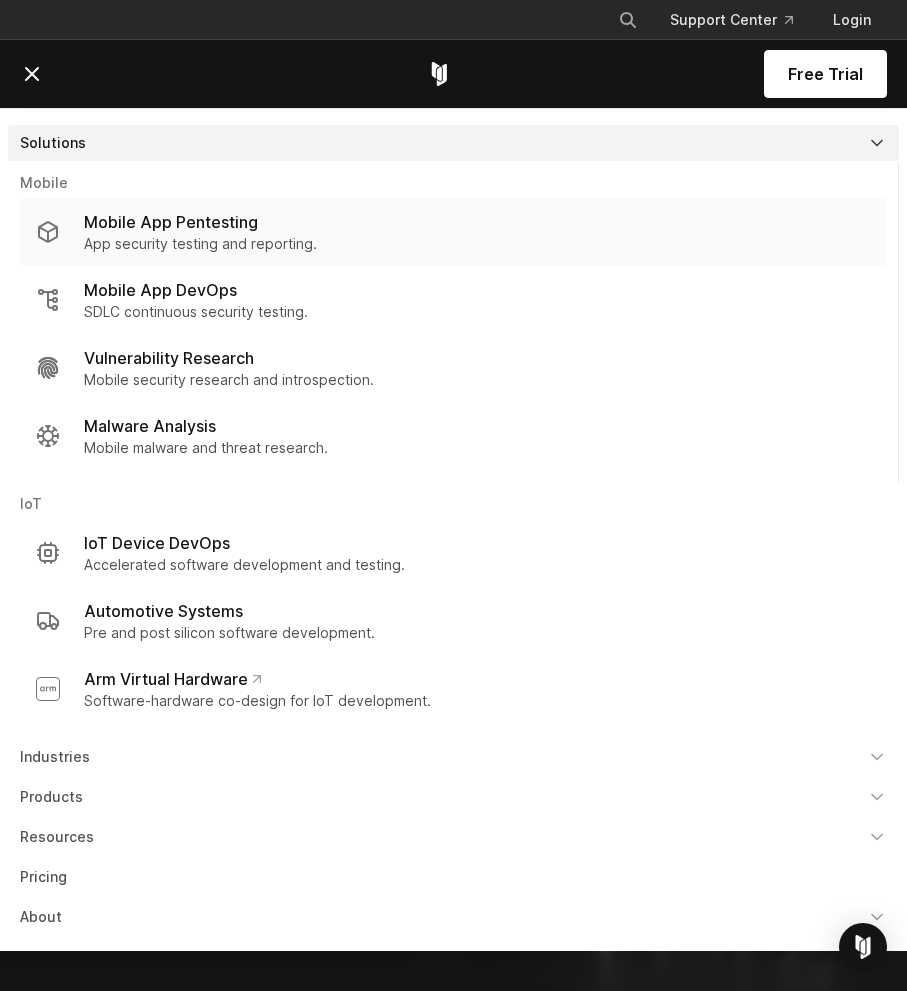 click on "Mobile App Pentesting" at bounding box center (171, 222) 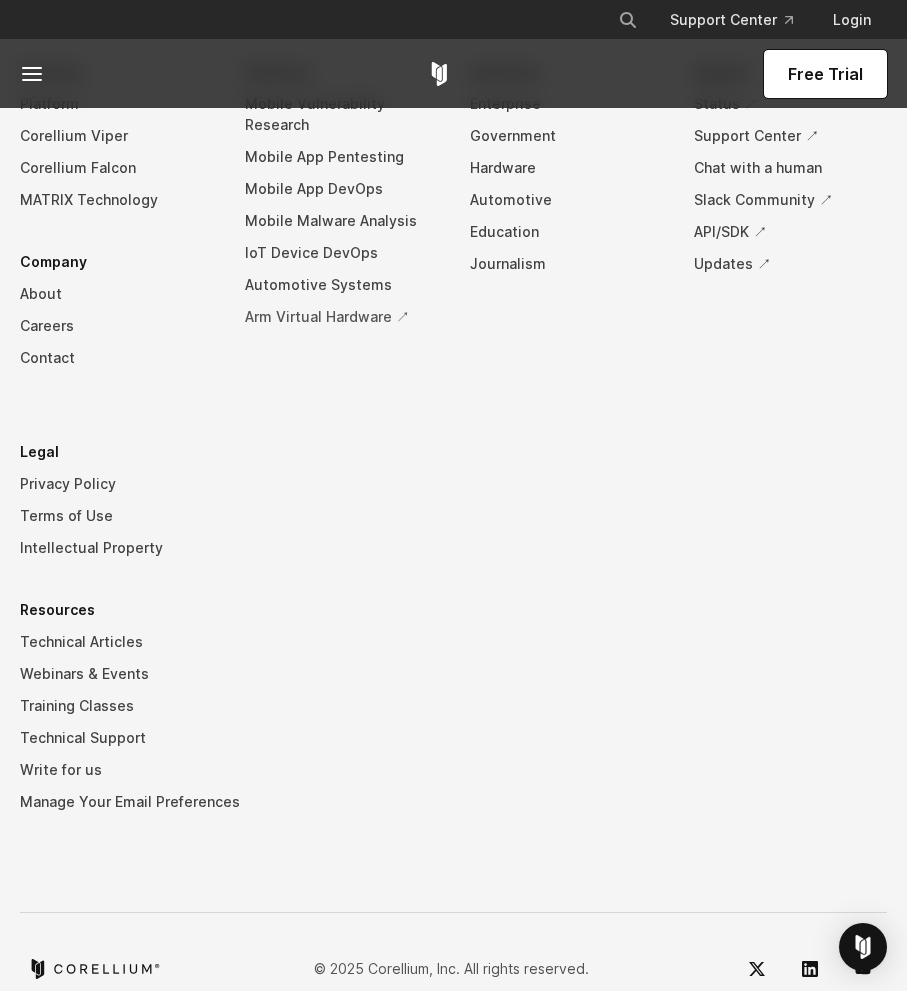 scroll, scrollTop: 6602, scrollLeft: 0, axis: vertical 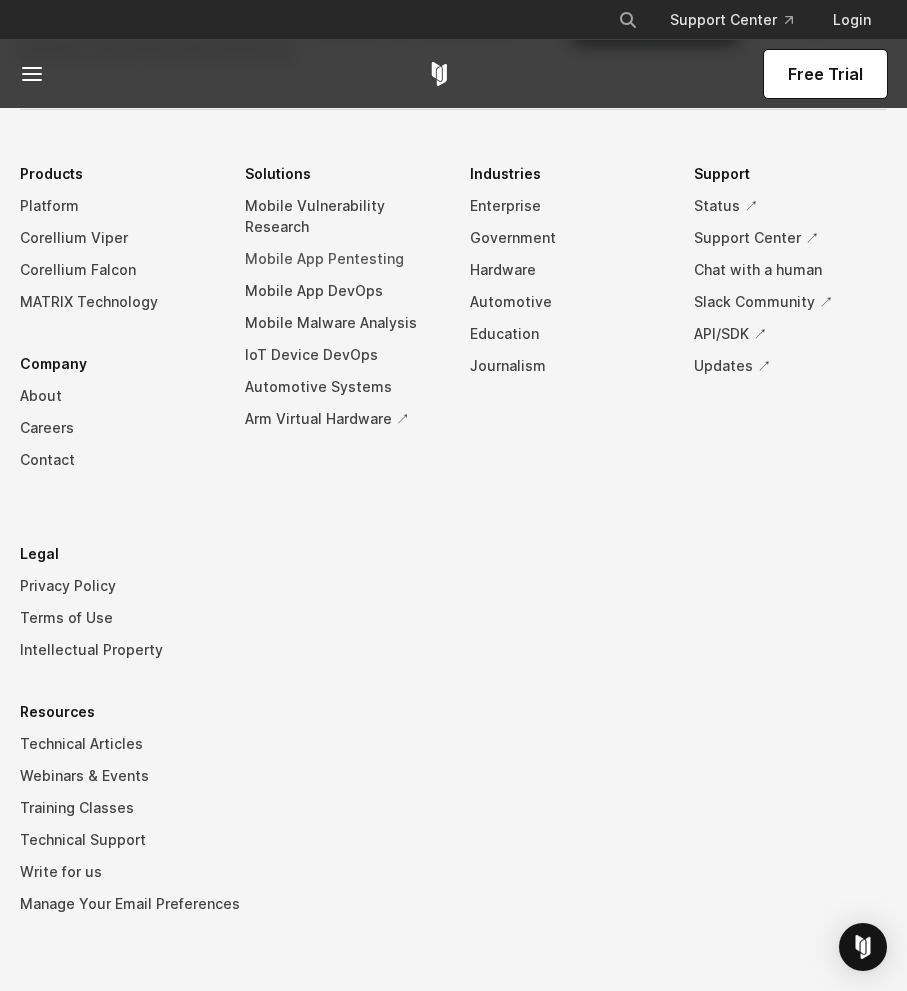 click on "Mobile App Pentesting" at bounding box center (341, 259) 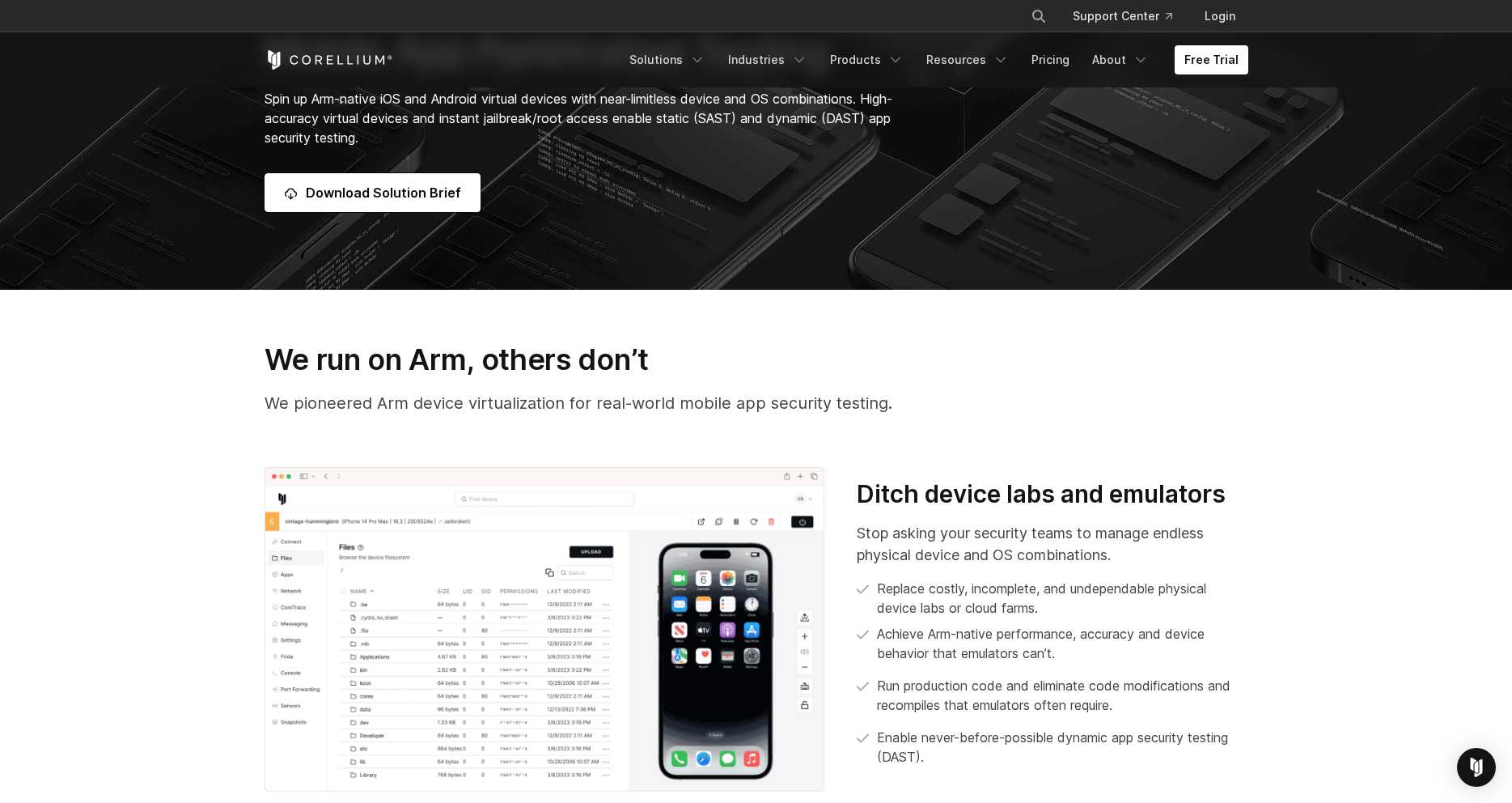 scroll, scrollTop: 0, scrollLeft: 0, axis: both 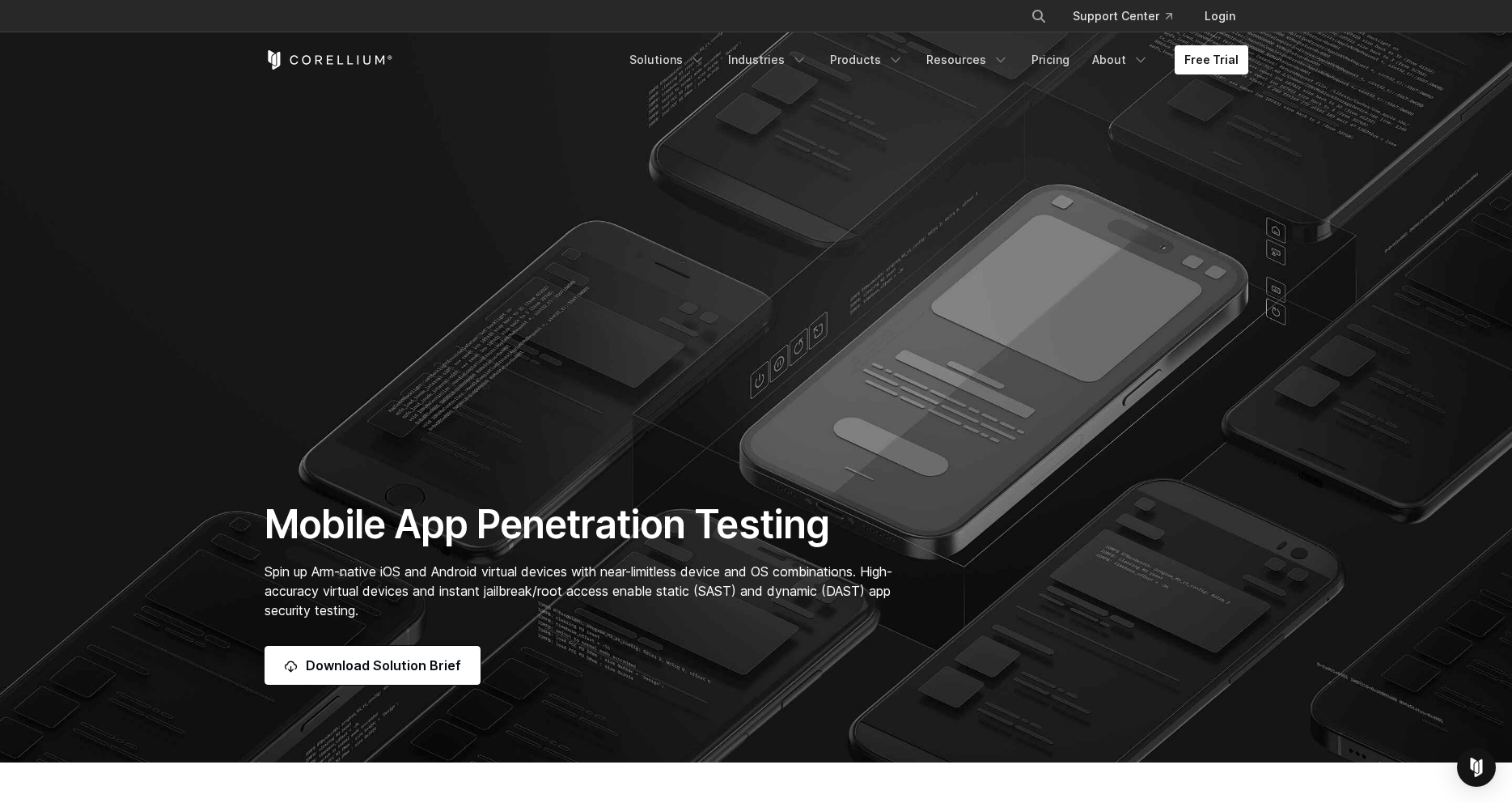 click 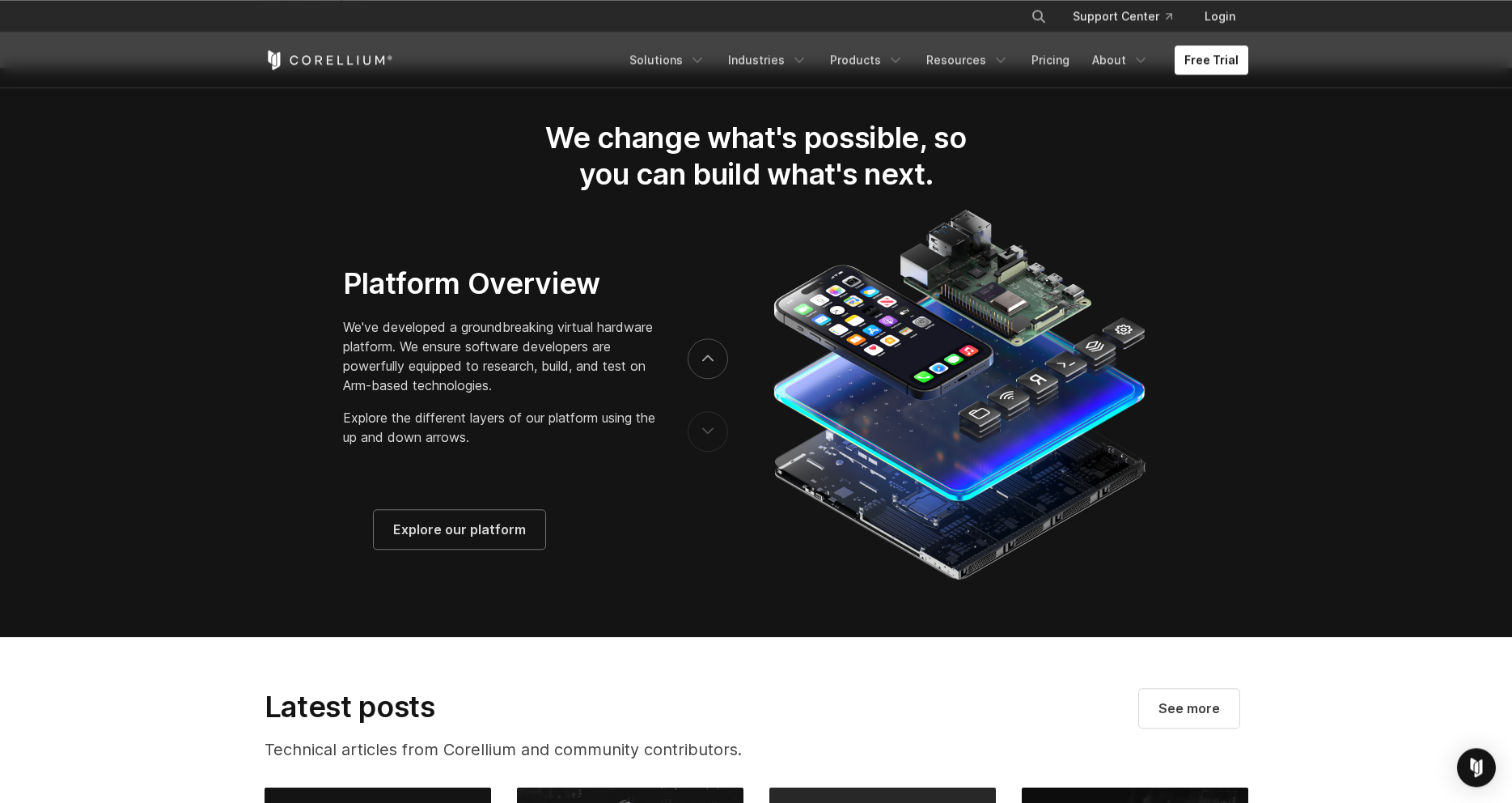 scroll, scrollTop: 2590, scrollLeft: 0, axis: vertical 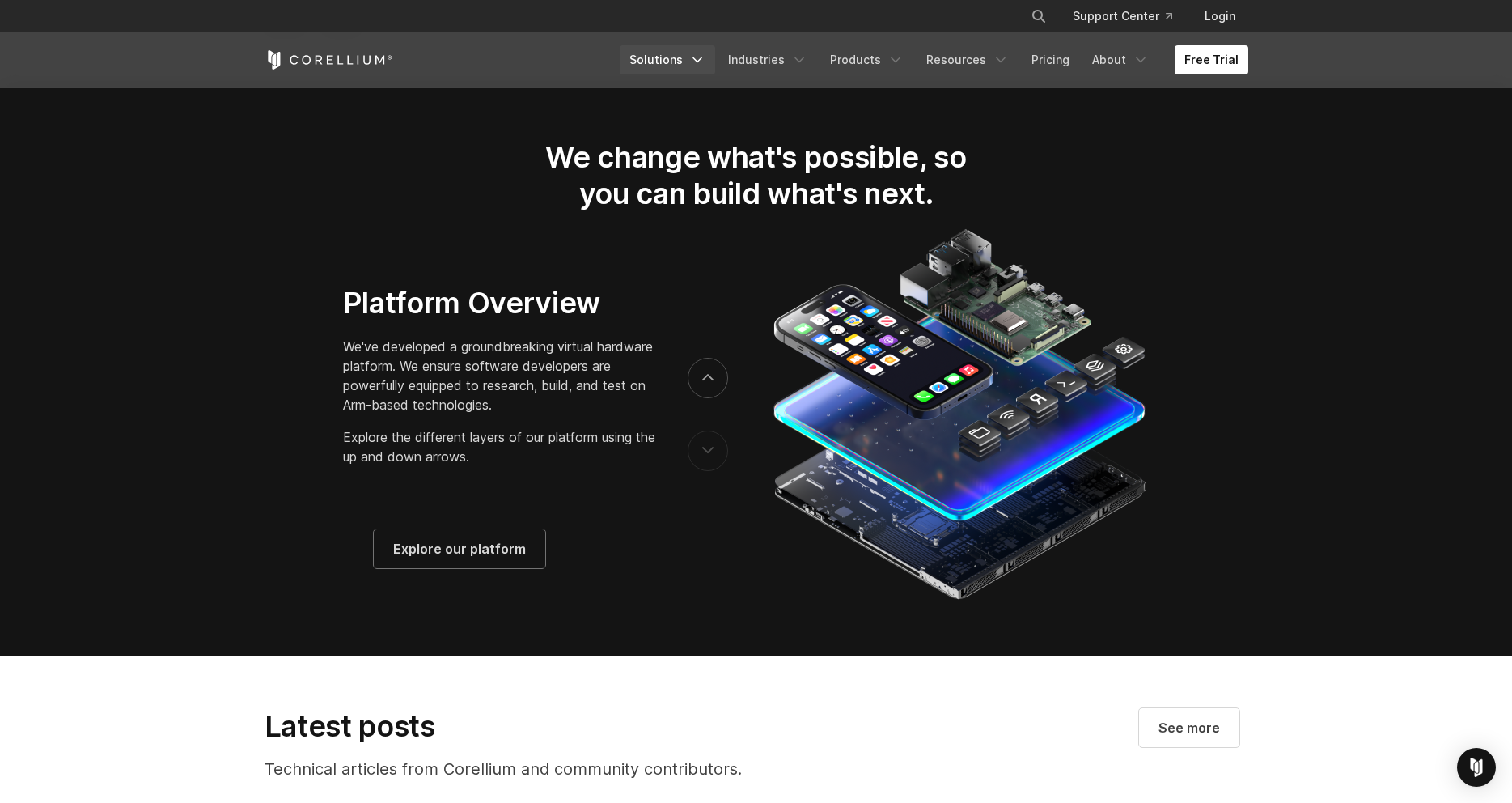 click on "Solutions" at bounding box center (667, 60) 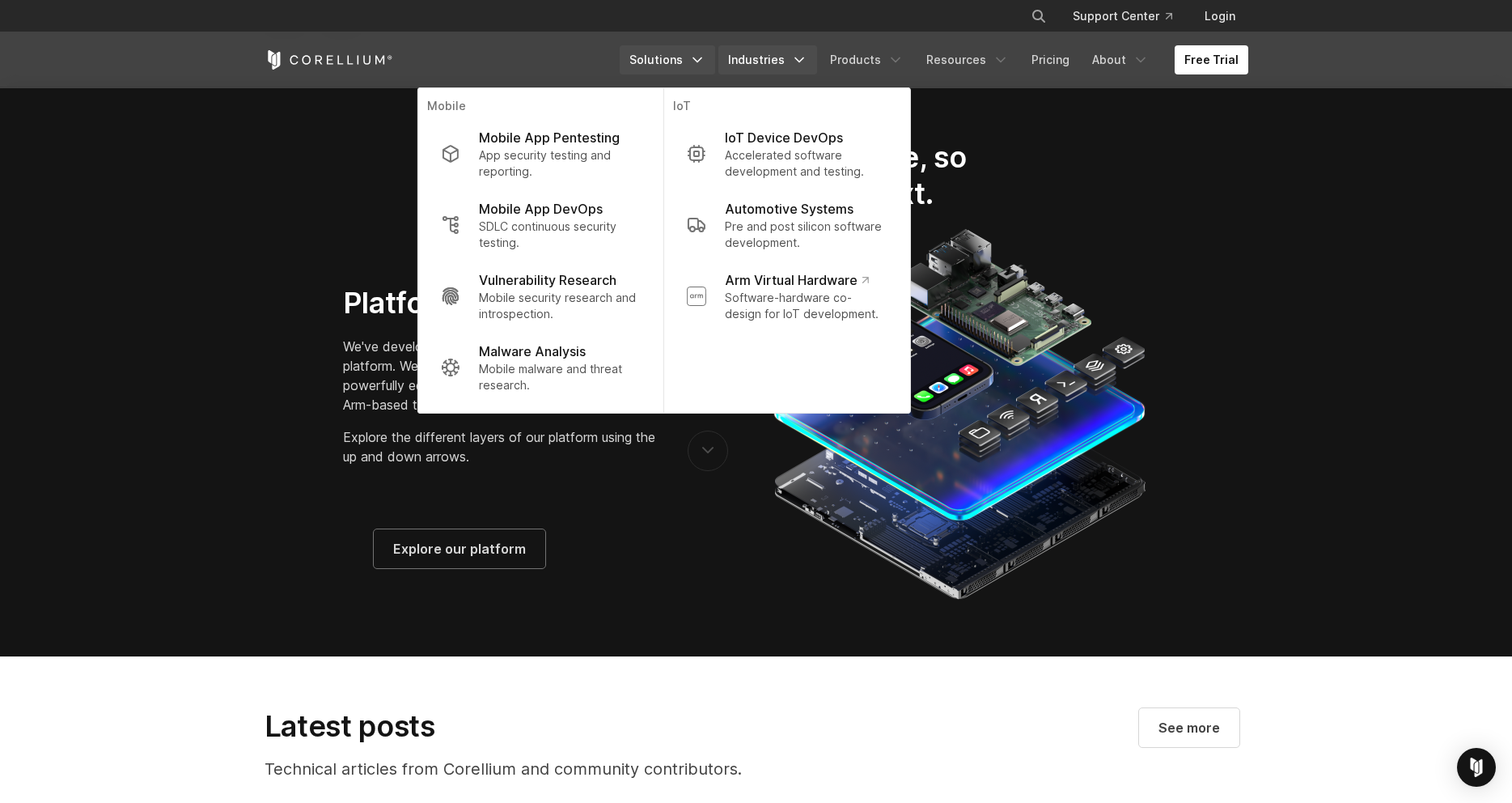 click on "Industries" at bounding box center [768, 60] 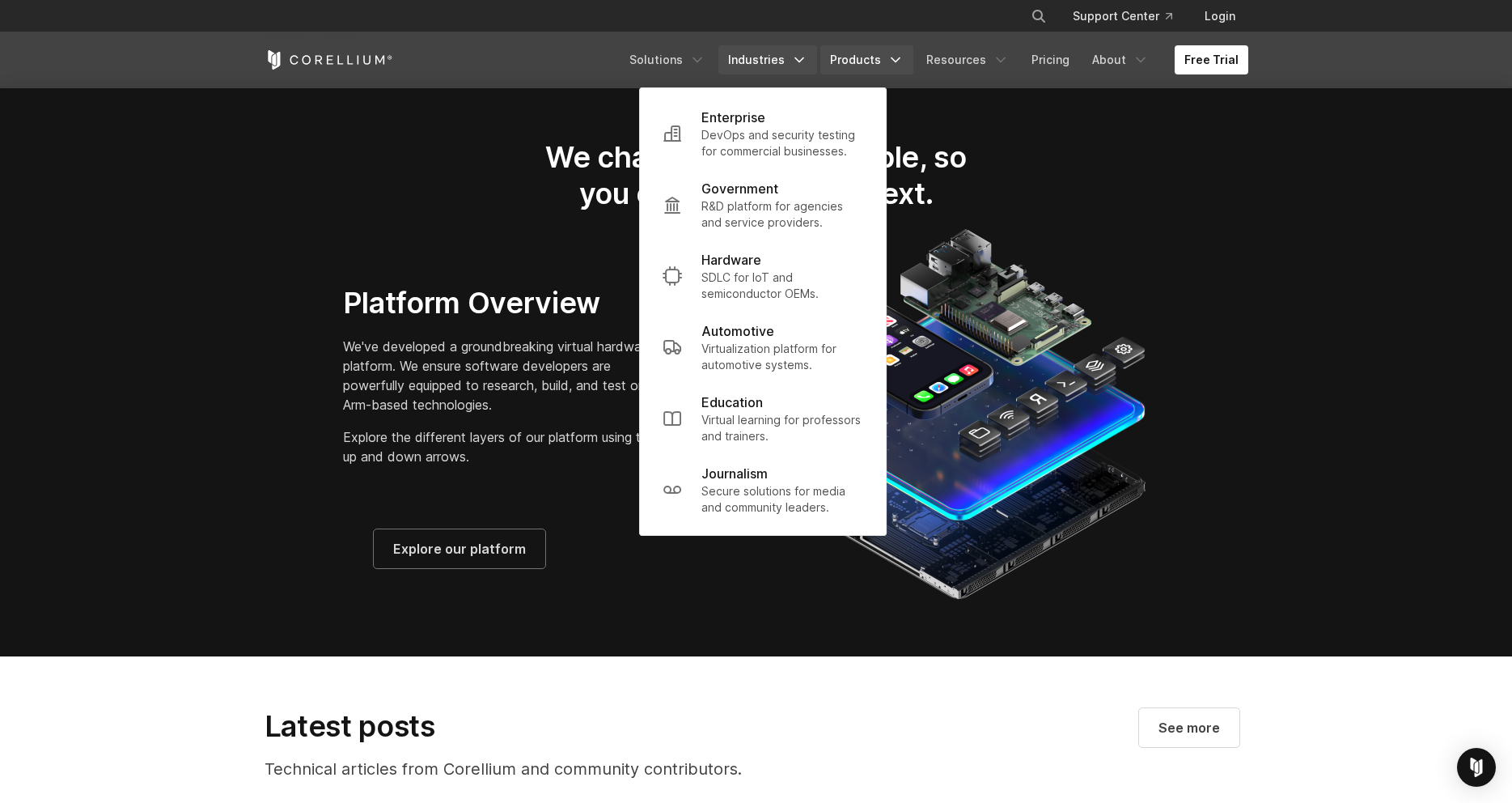 click on "Products" at bounding box center (866, 60) 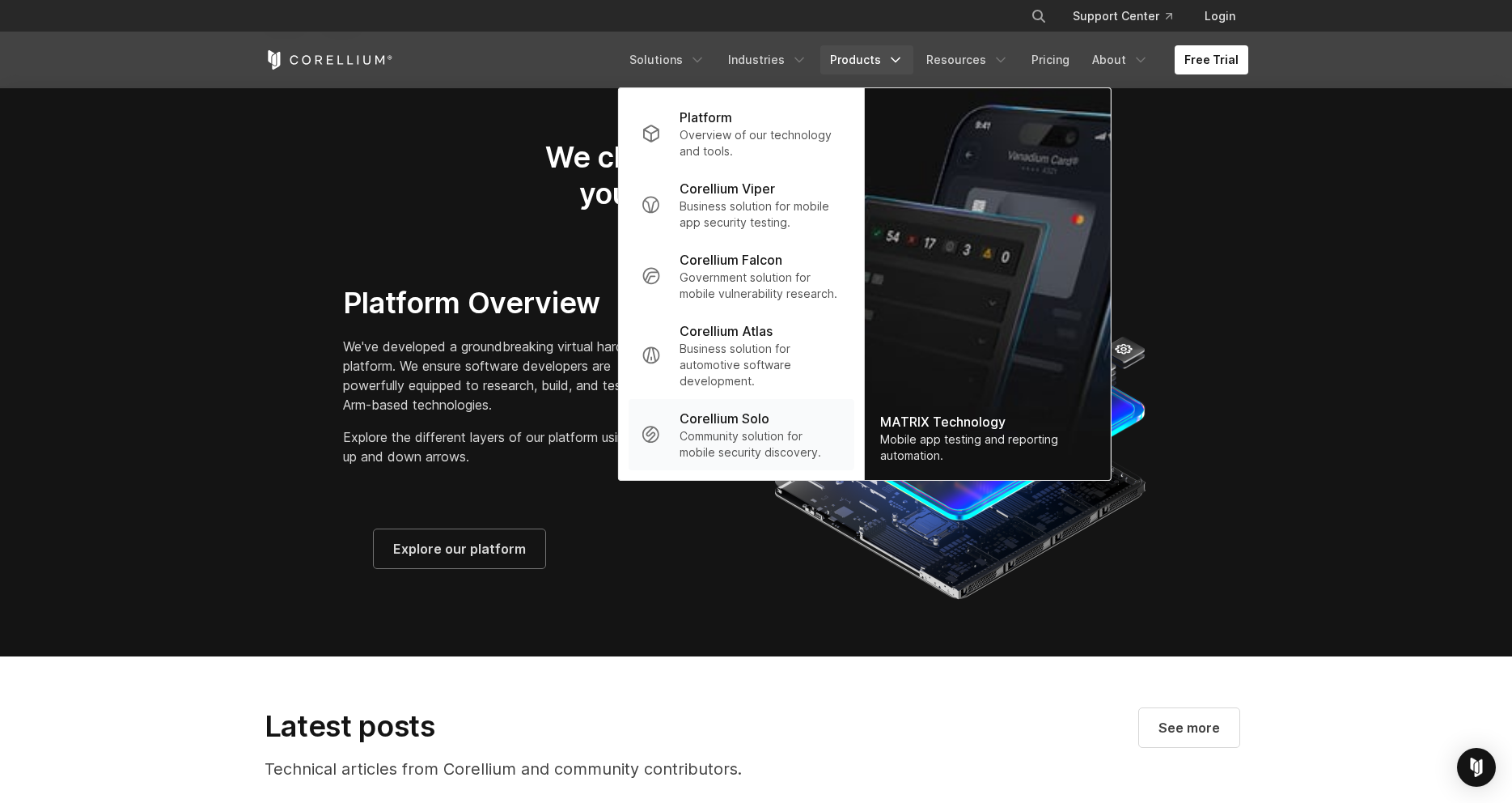 click on "Community solution for mobile security discovery." at bounding box center (760, 444) 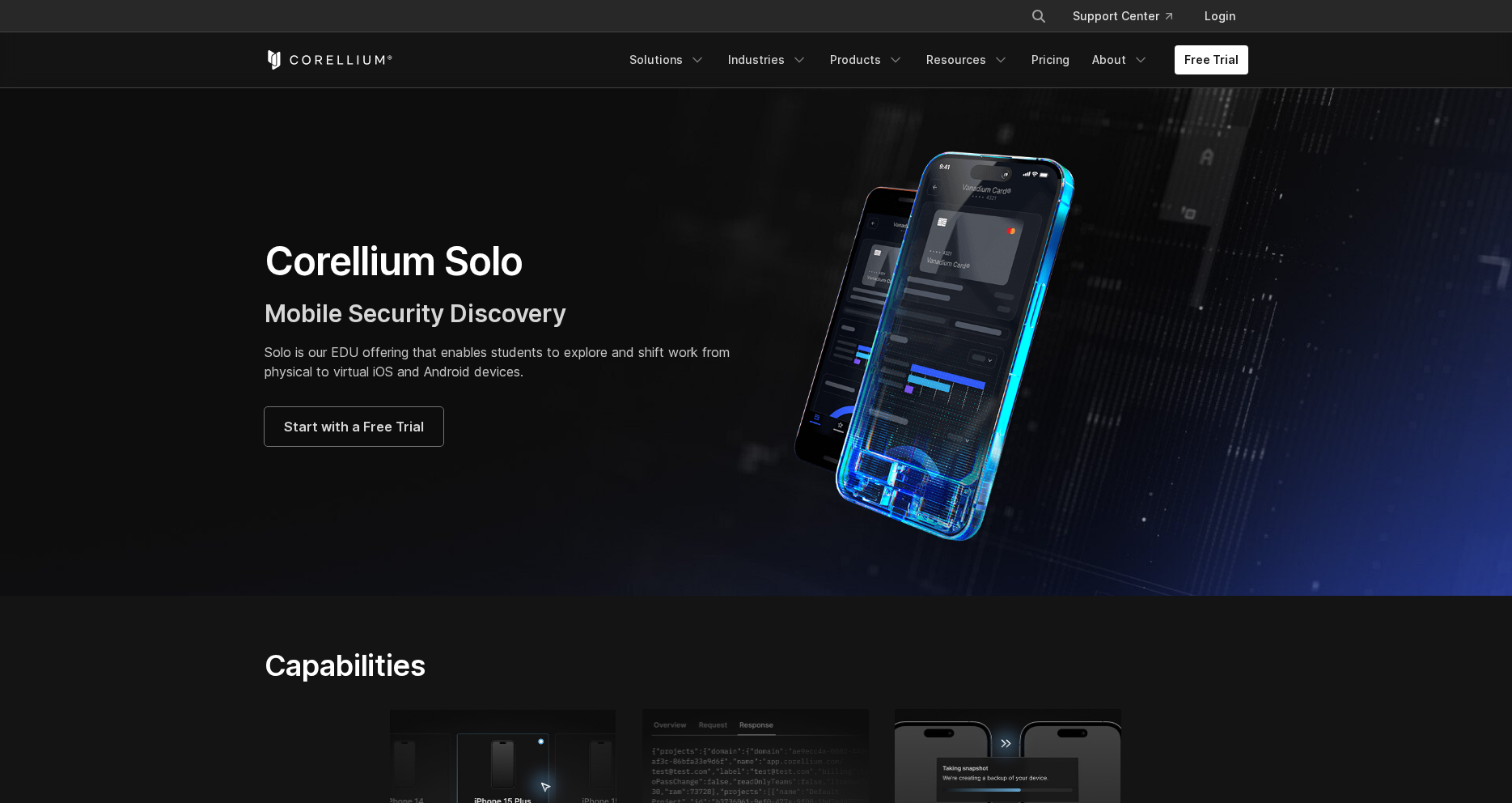 scroll, scrollTop: 0, scrollLeft: 0, axis: both 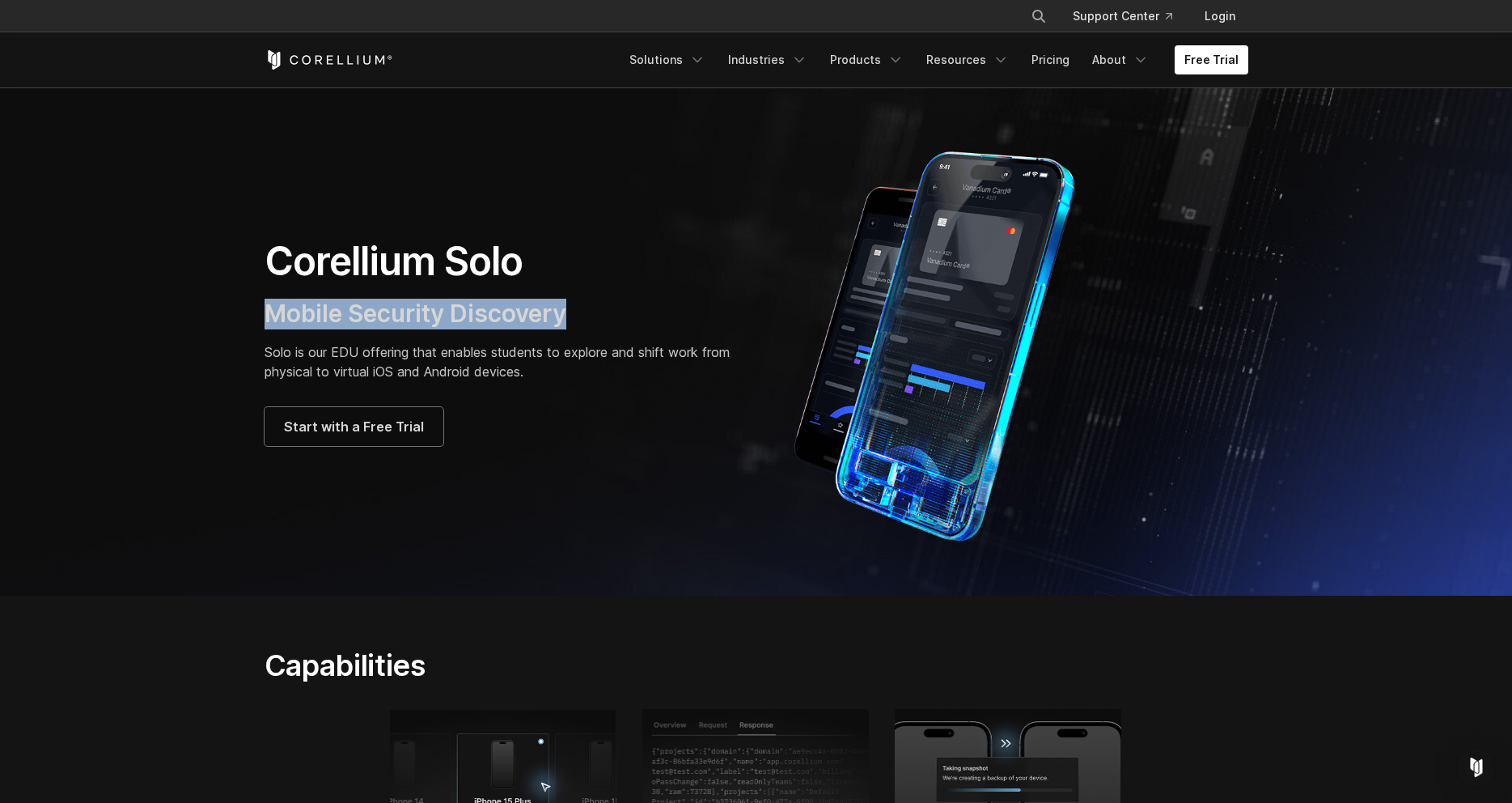 drag, startPoint x: 257, startPoint y: 319, endPoint x: 668, endPoint y: 307, distance: 411.1751 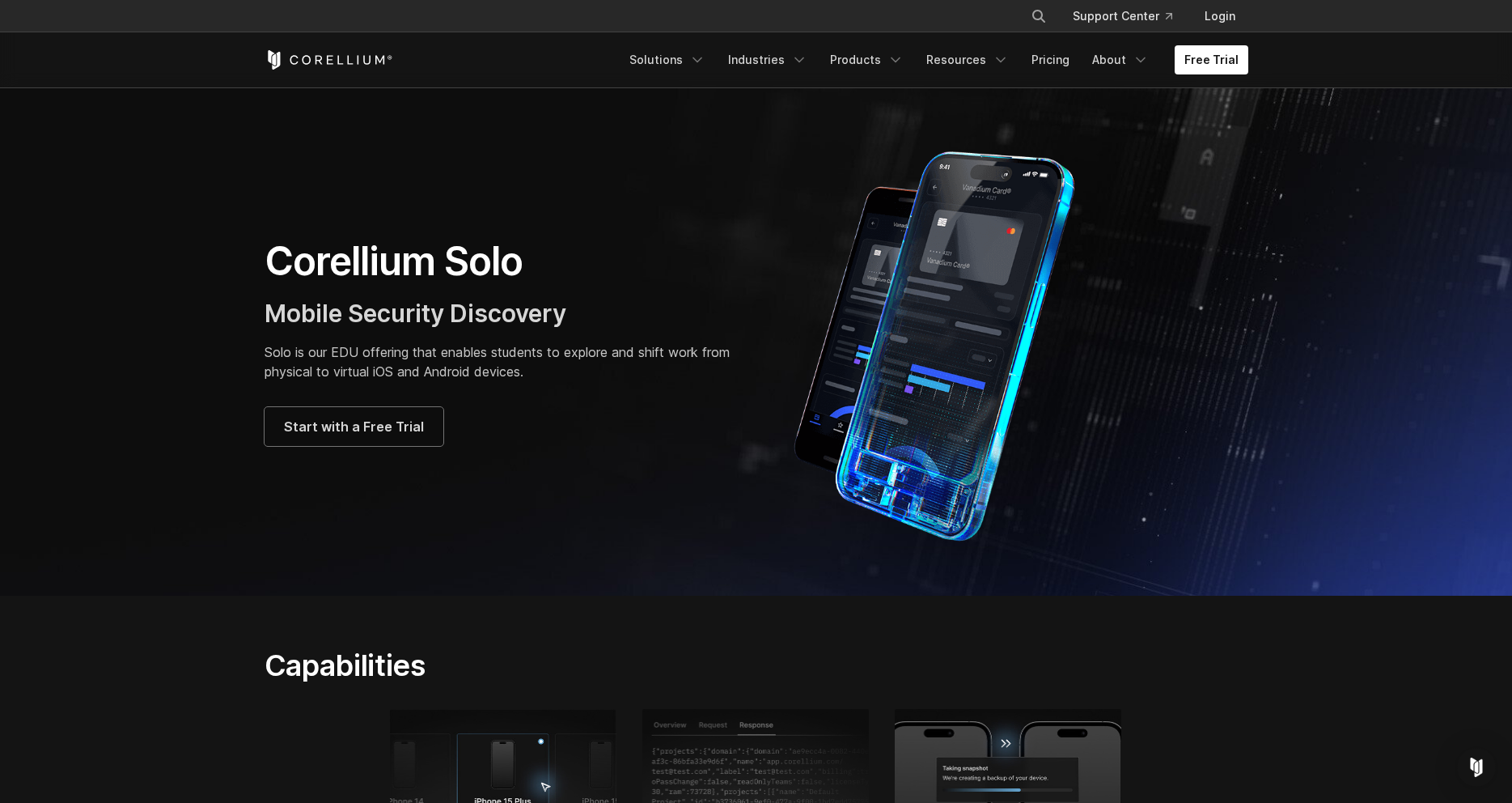 drag, startPoint x: 607, startPoint y: 424, endPoint x: 603, endPoint y: 414, distance: 11 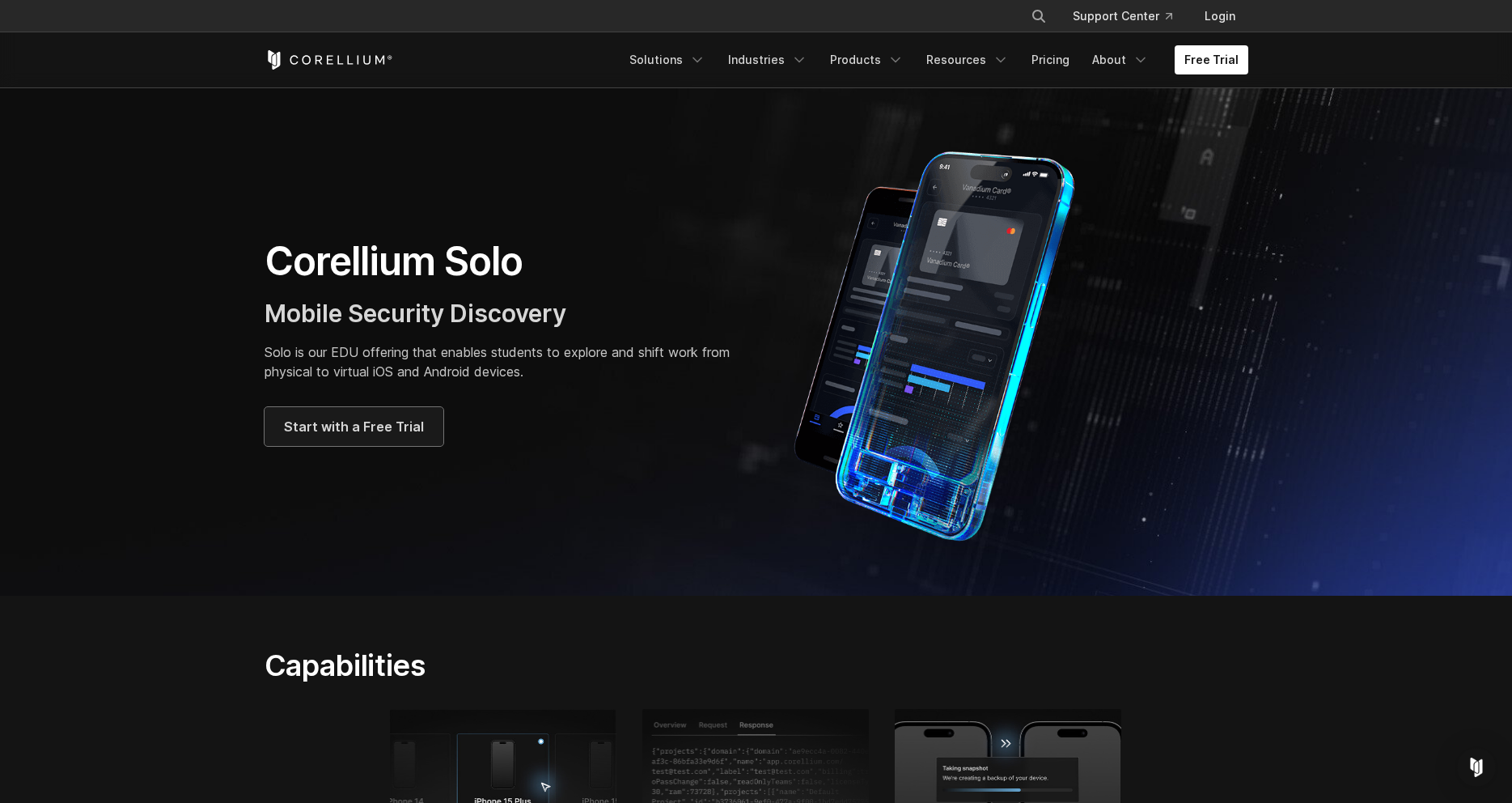 click on "Start with a Free Trial" at bounding box center [354, 427] 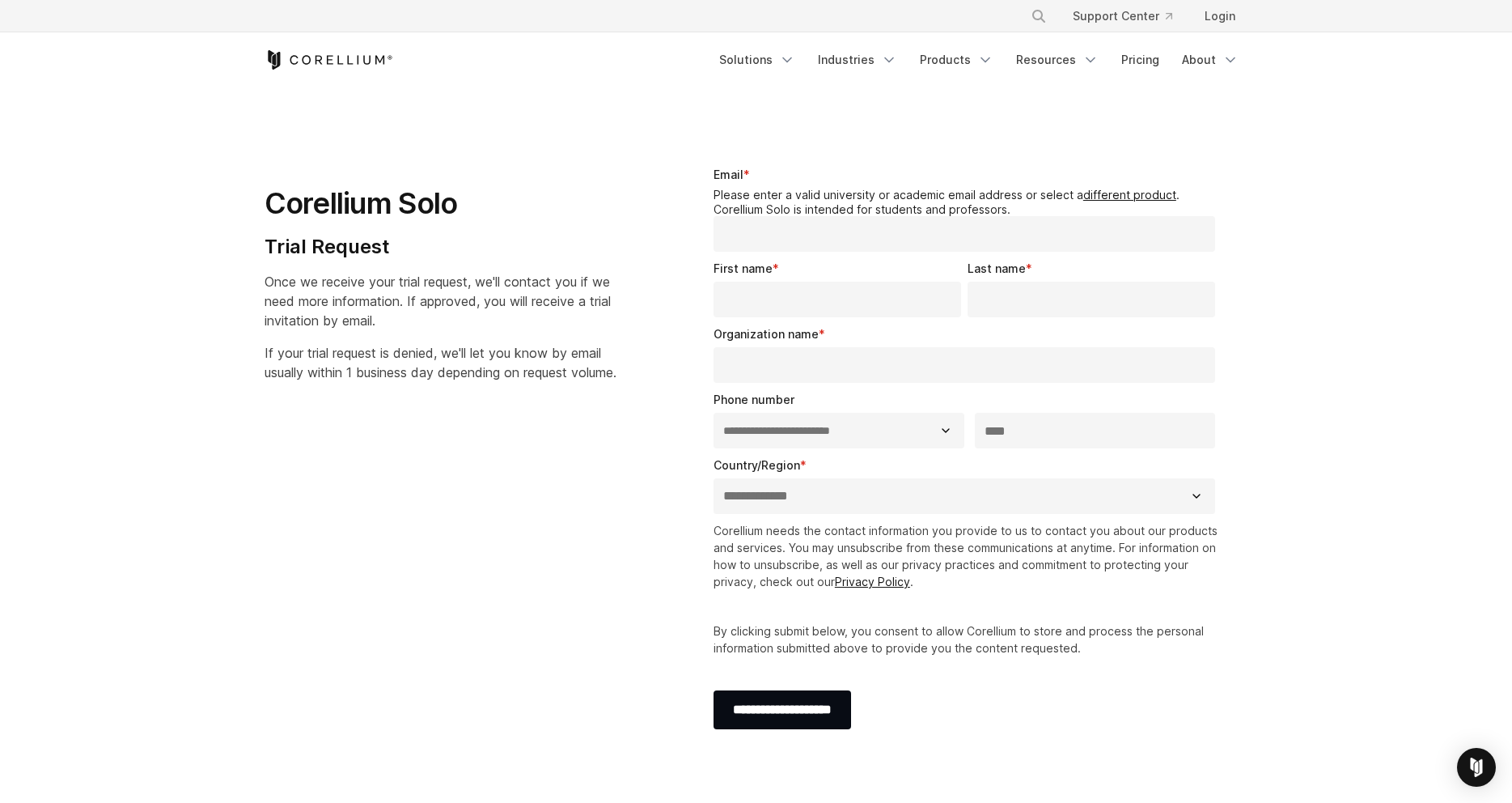 select on "**" 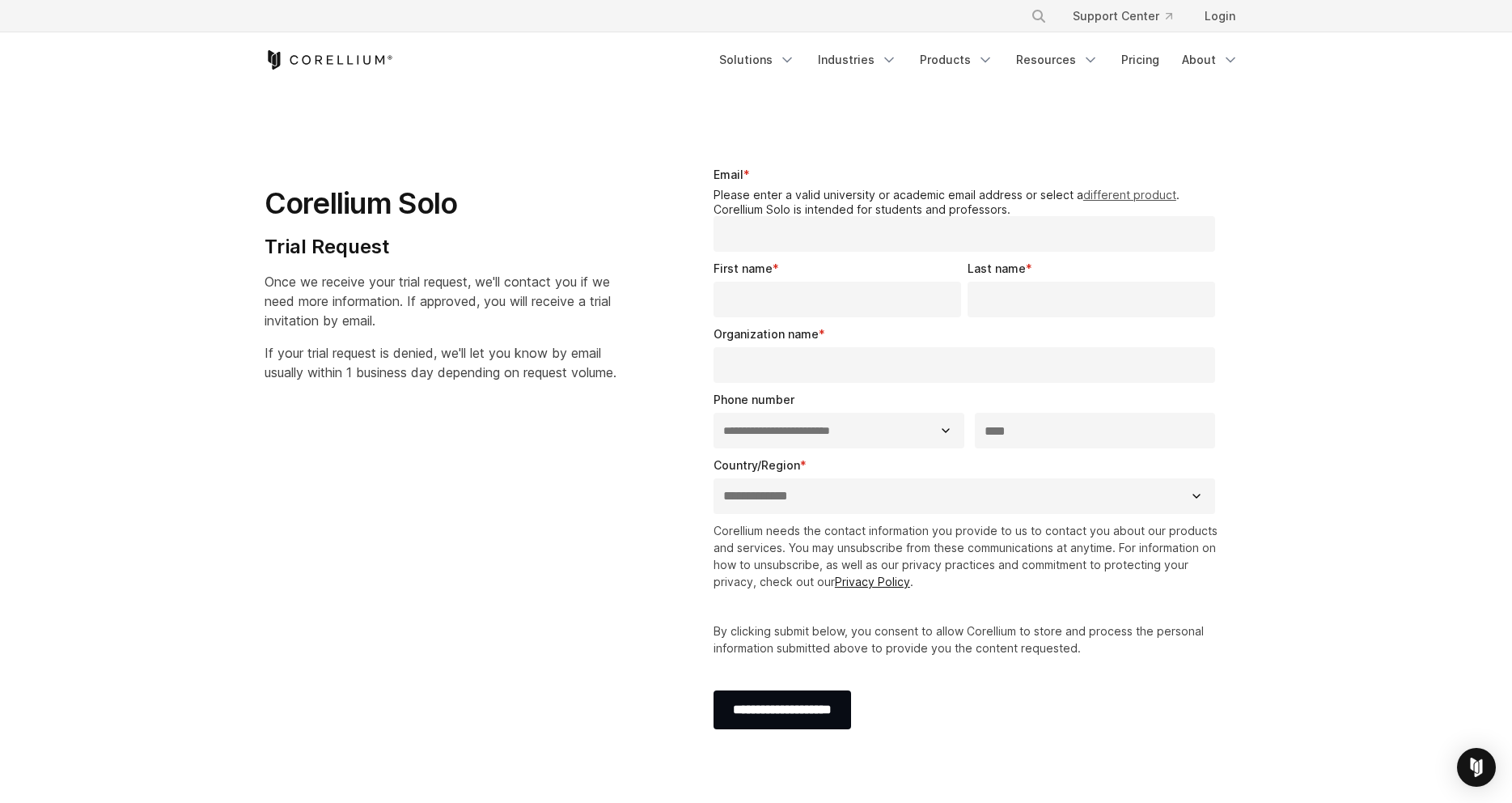 click on "different product" at bounding box center [1129, 194] 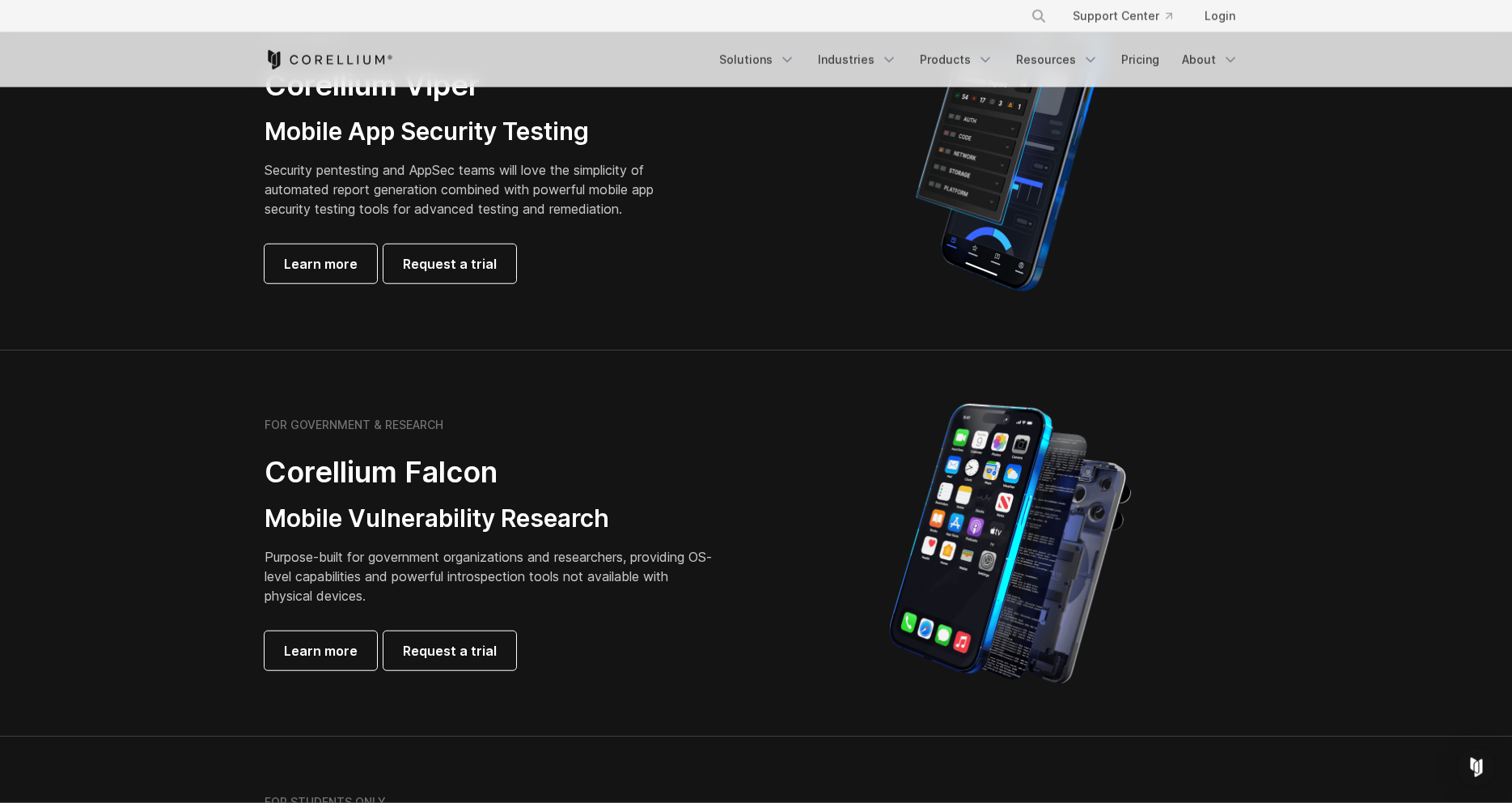scroll, scrollTop: 413, scrollLeft: 0, axis: vertical 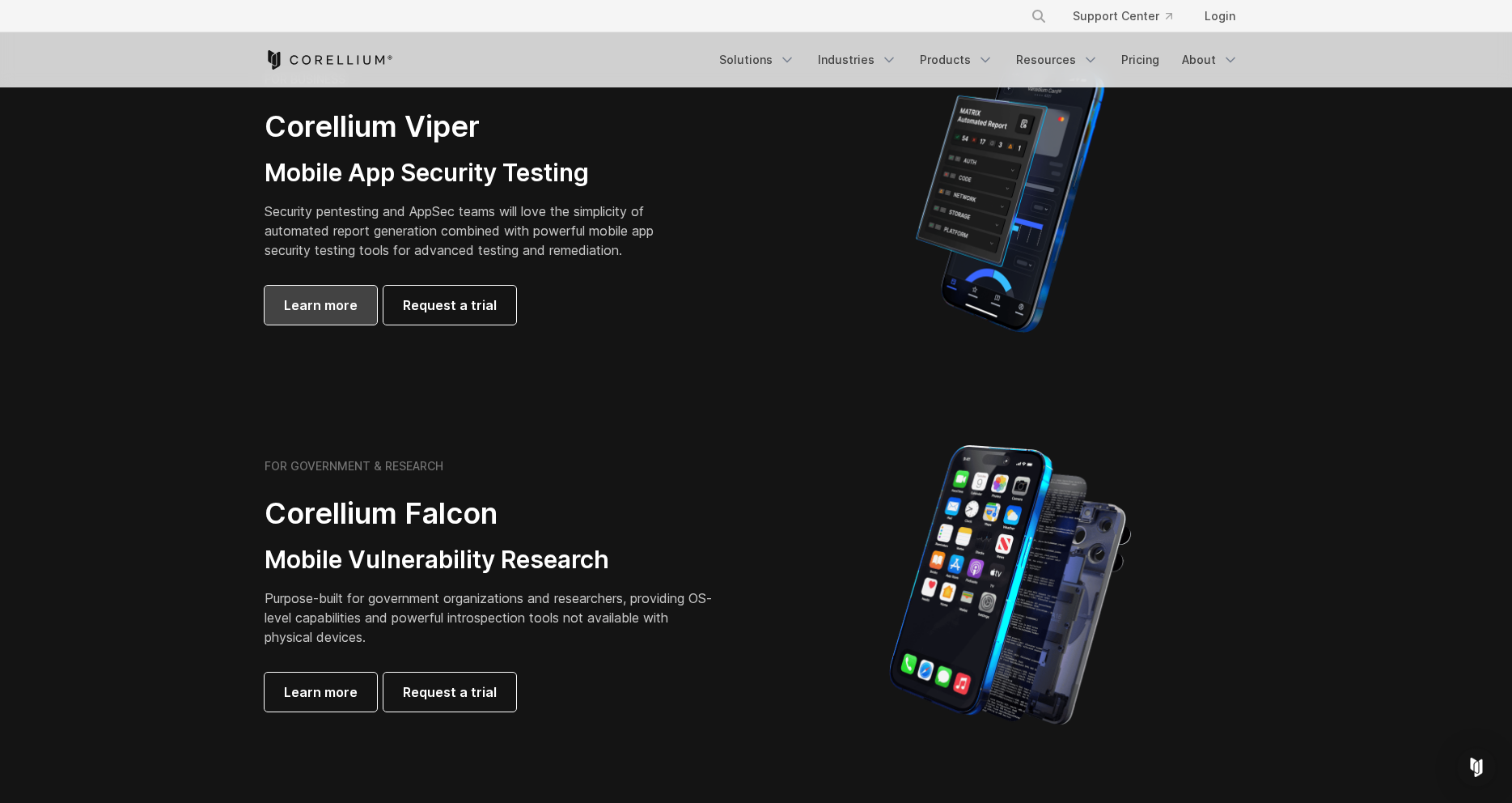 click on "Learn more" at bounding box center (320, 305) 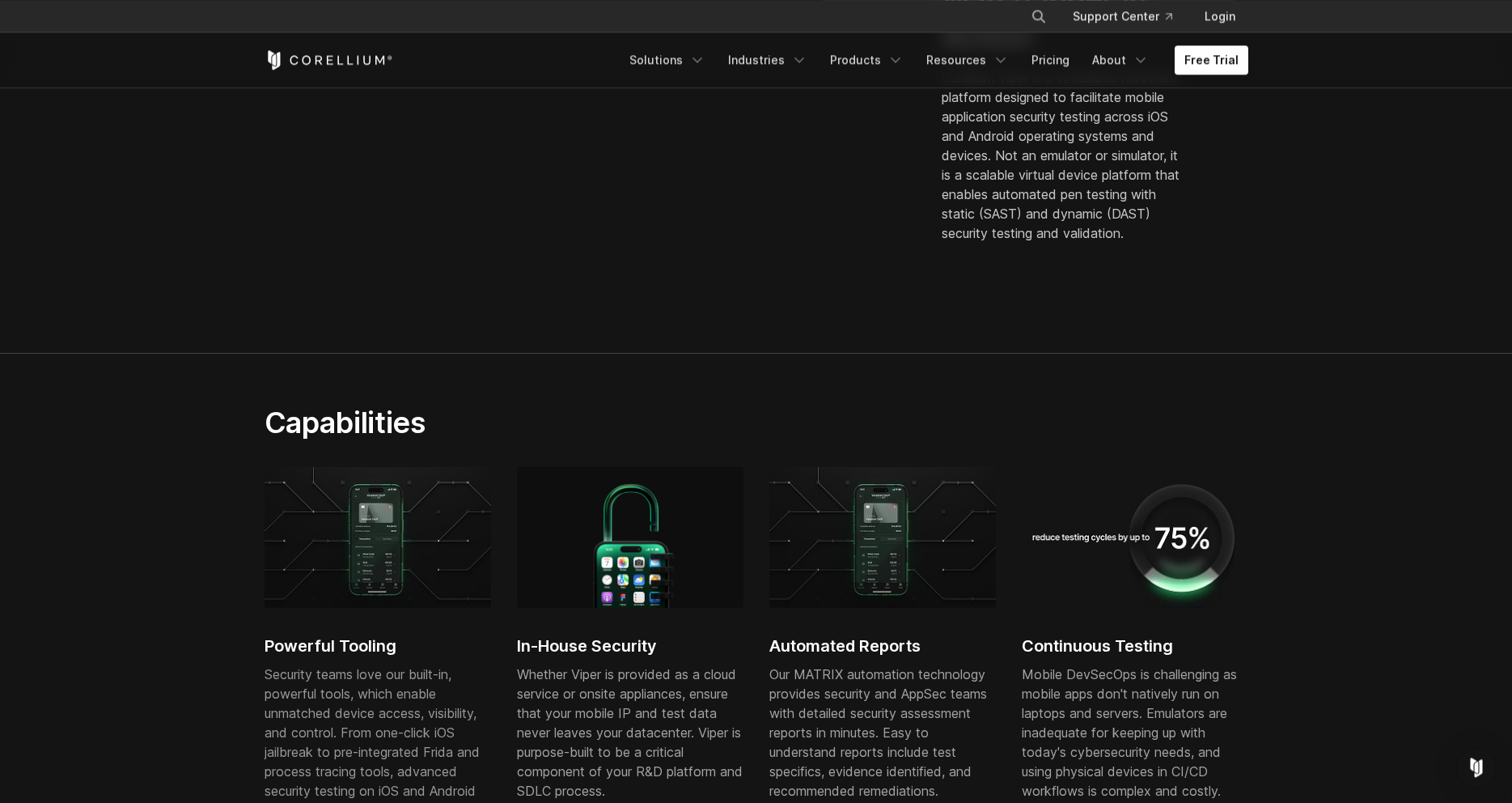 scroll, scrollTop: 826, scrollLeft: 0, axis: vertical 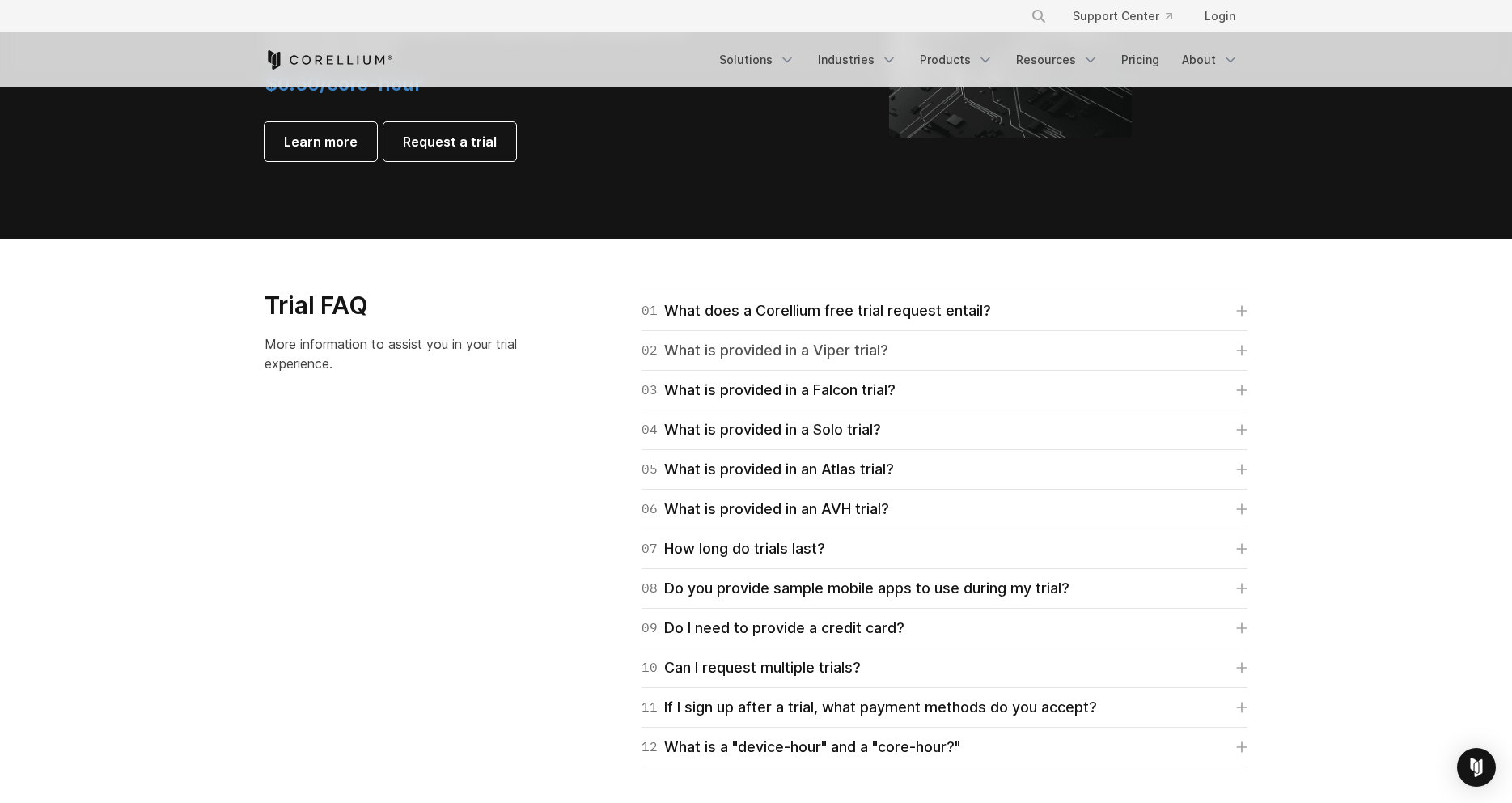 click on "02
What is provided in a Viper trial?" at bounding box center [944, 351] 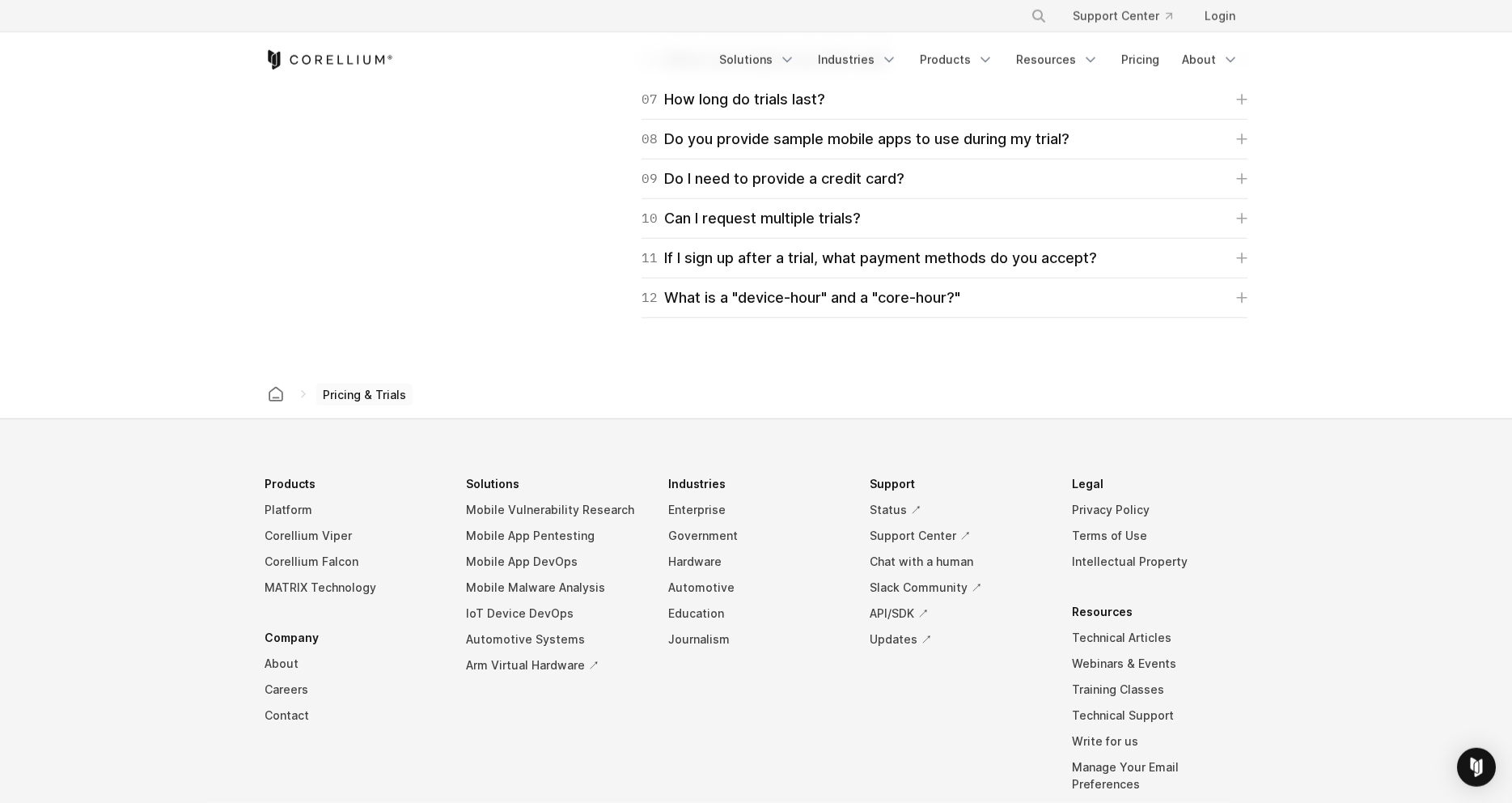 scroll, scrollTop: 2628, scrollLeft: 0, axis: vertical 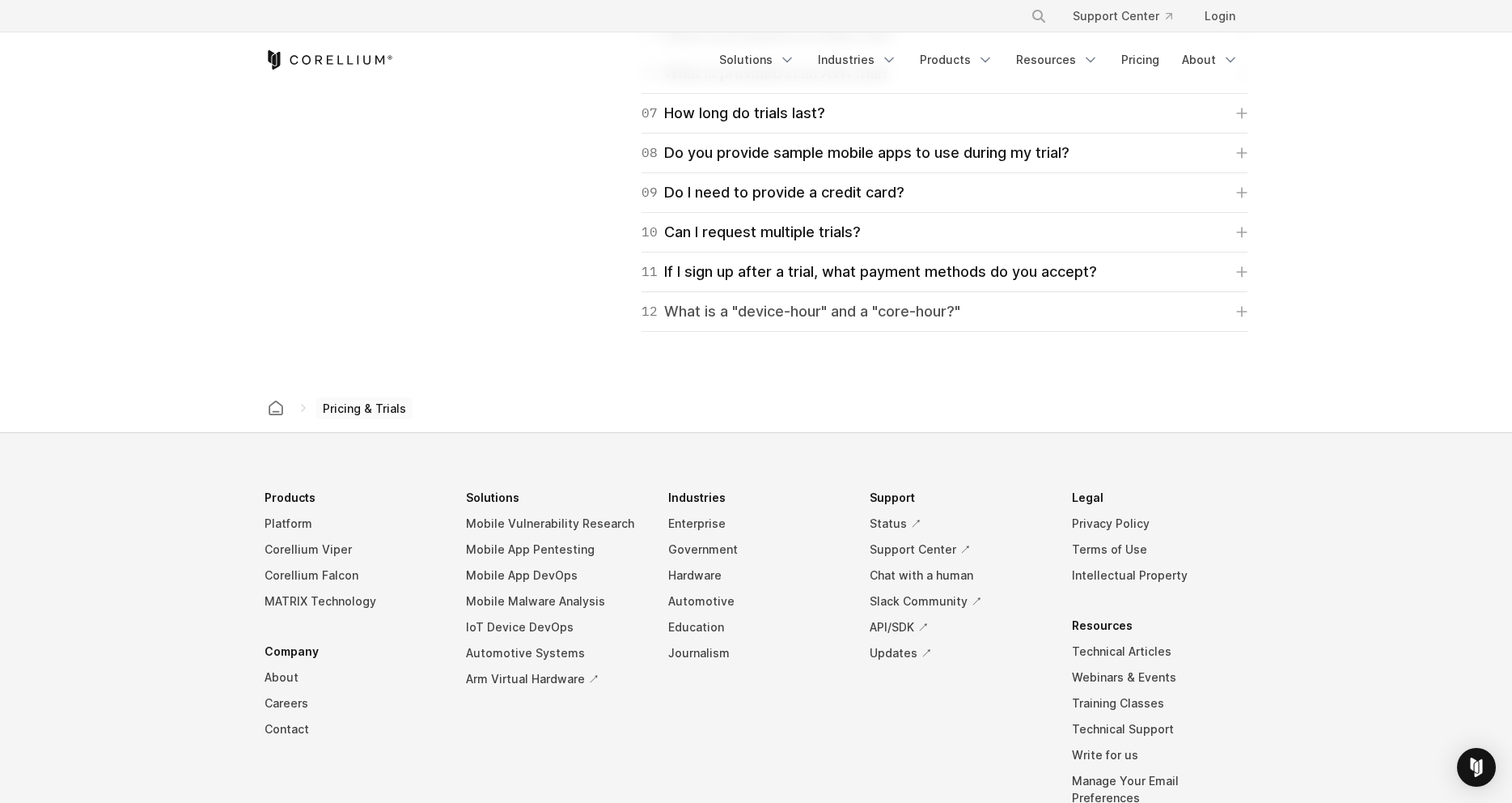 click on "12
What is a "device-hour" and a "core-hour?"" at bounding box center [944, 312] 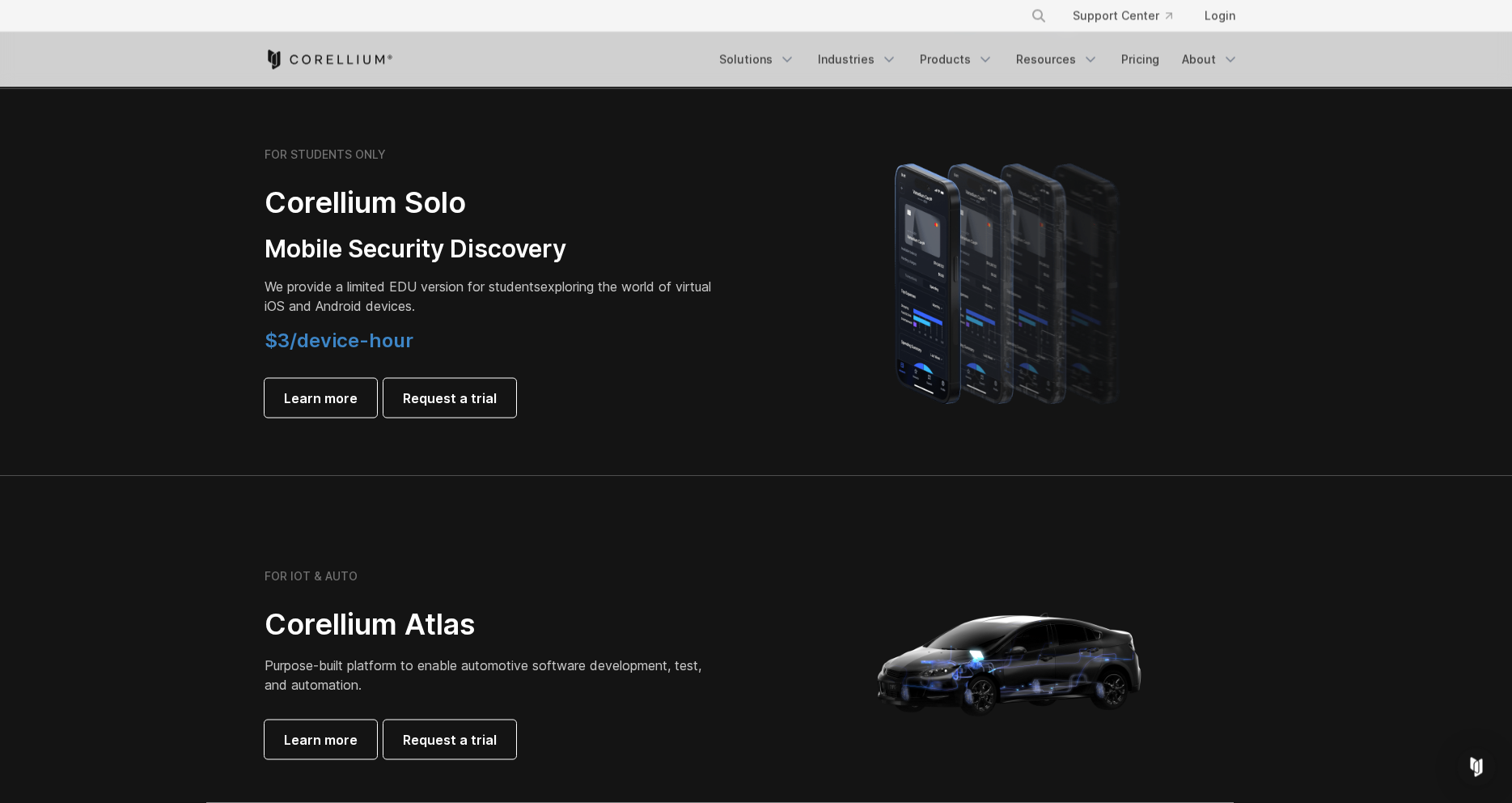 scroll, scrollTop: 811, scrollLeft: 0, axis: vertical 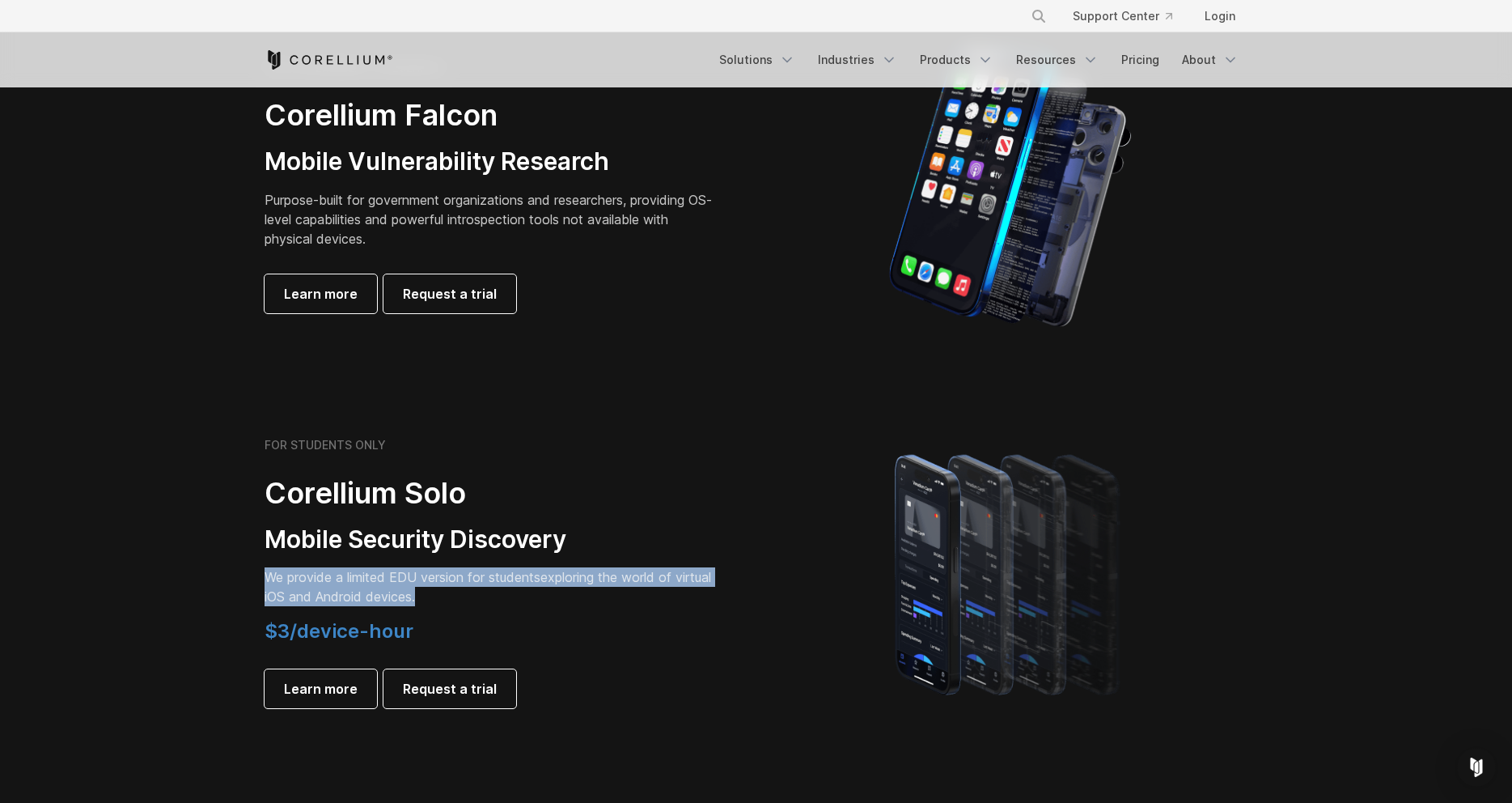 drag, startPoint x: 464, startPoint y: 602, endPoint x: 232, endPoint y: 565, distance: 234.93191 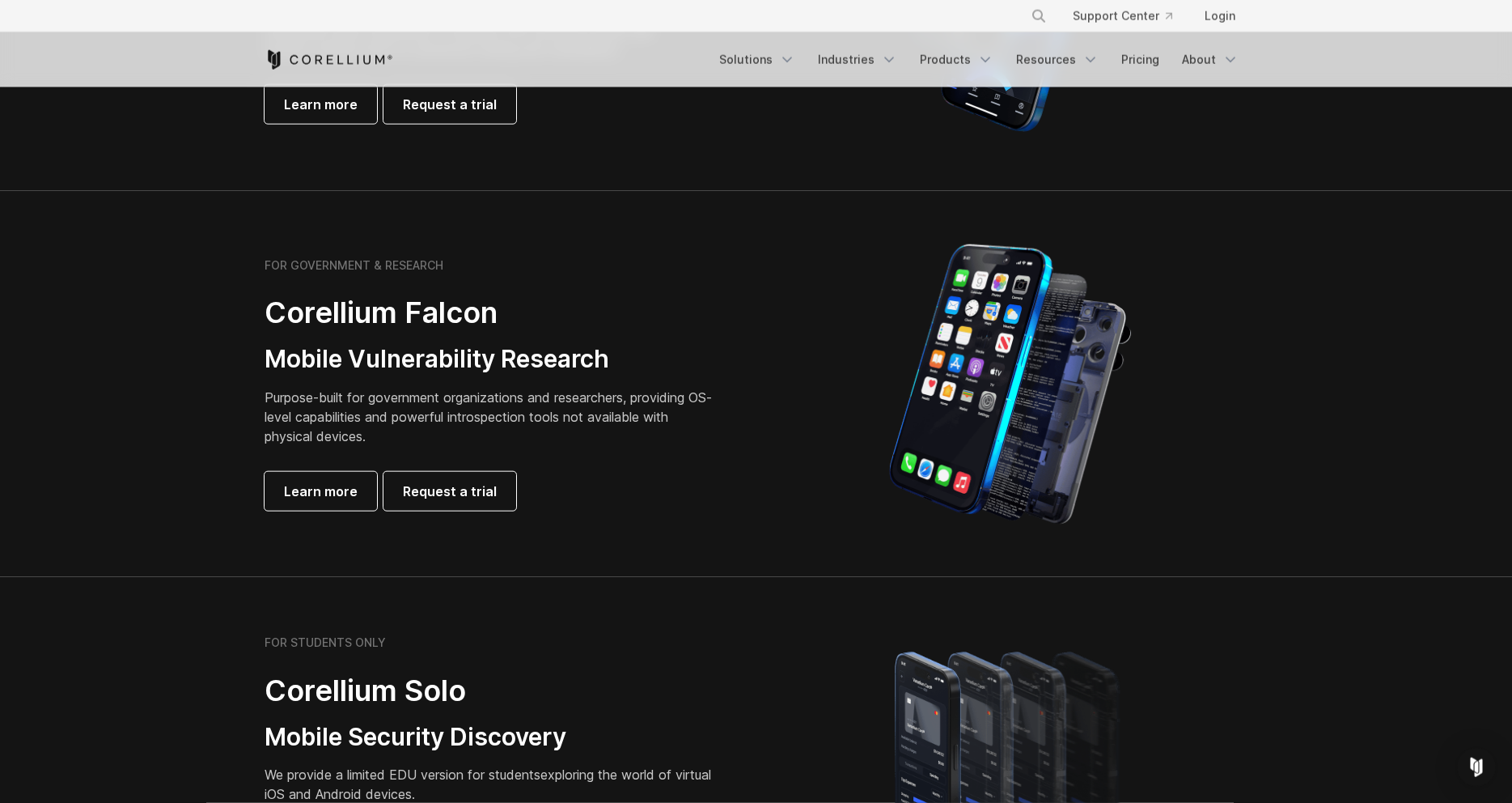 scroll, scrollTop: 248, scrollLeft: 0, axis: vertical 